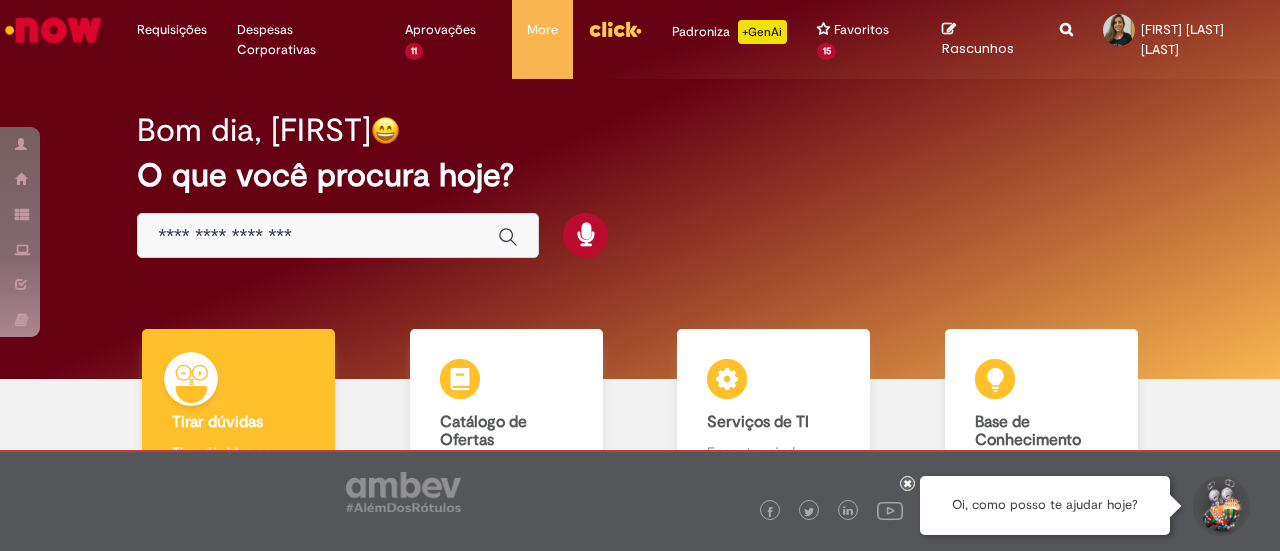 scroll, scrollTop: 0, scrollLeft: 0, axis: both 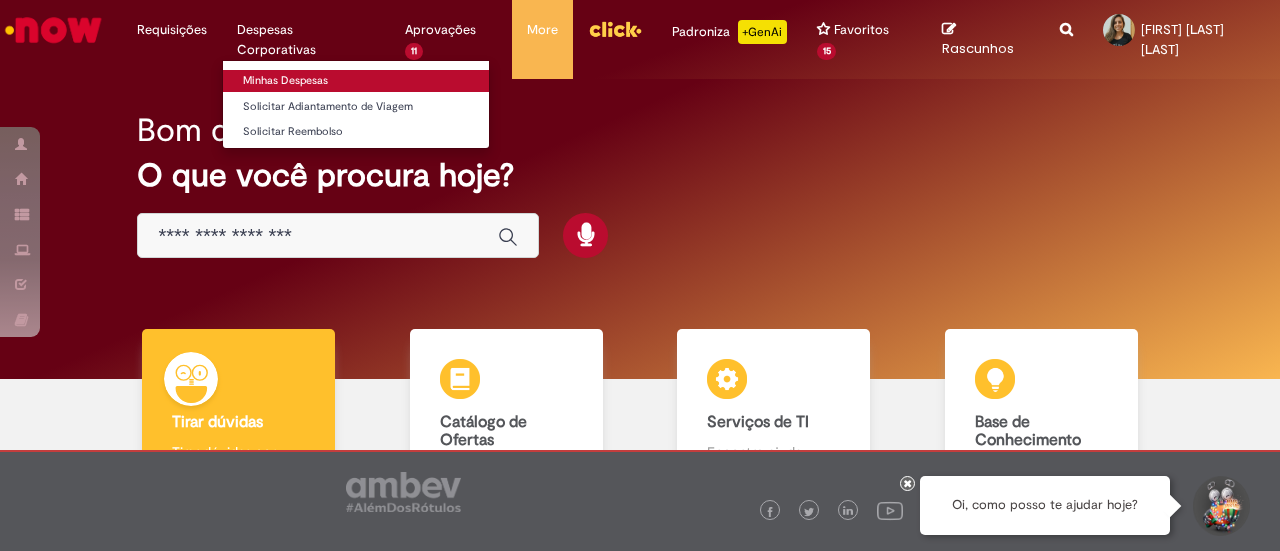 click on "Minhas Despesas" at bounding box center (356, 81) 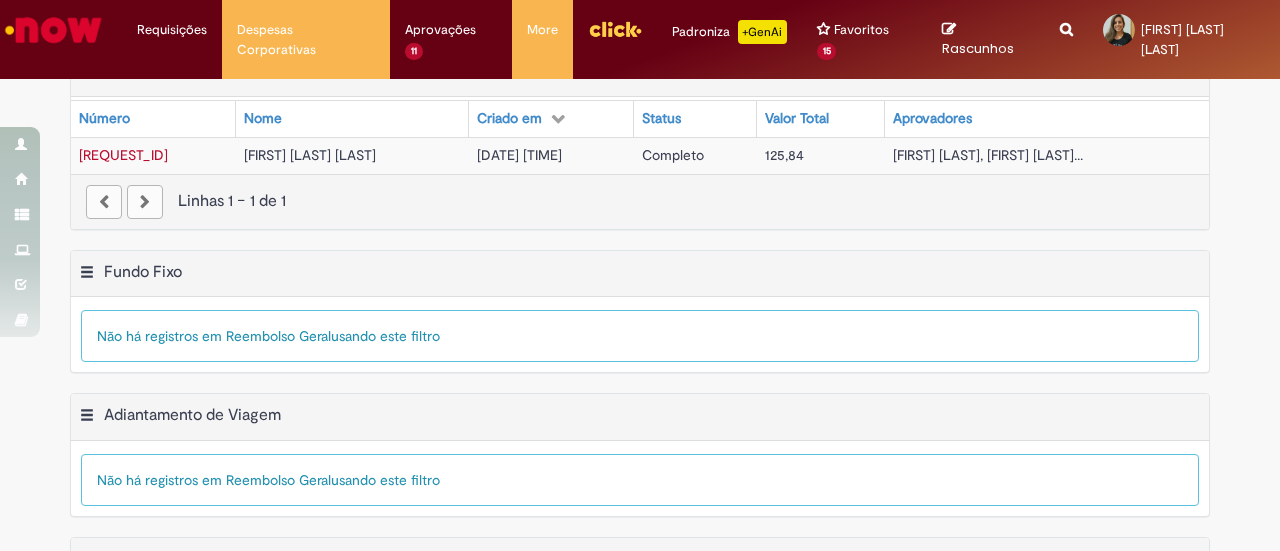 scroll, scrollTop: 0, scrollLeft: 0, axis: both 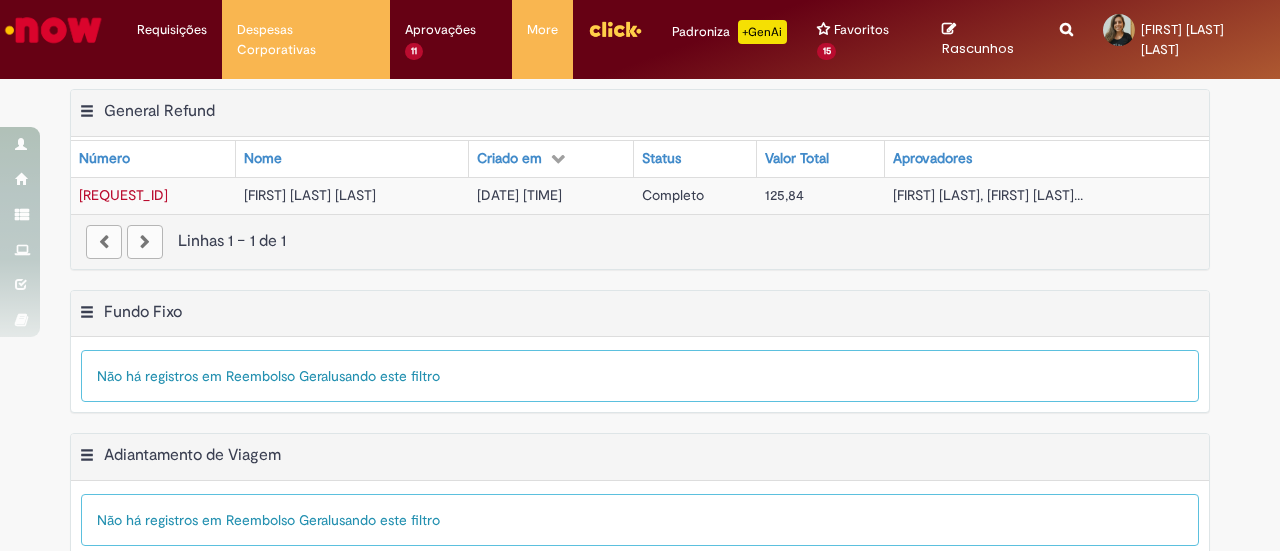 click on "DCREQ0052906" at bounding box center (123, 195) 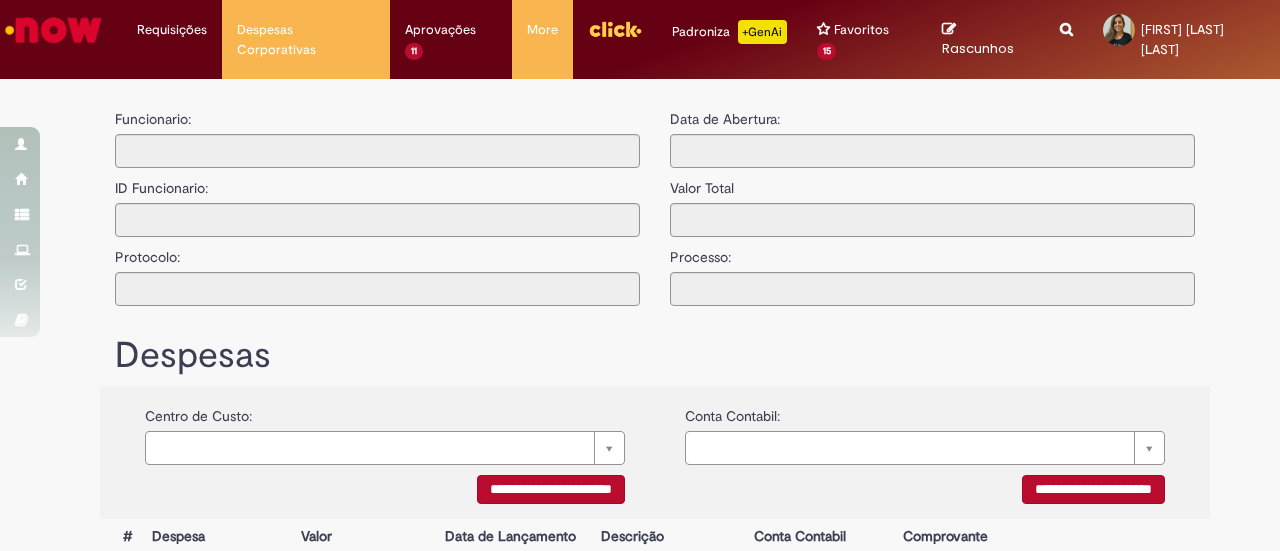 type on "**********" 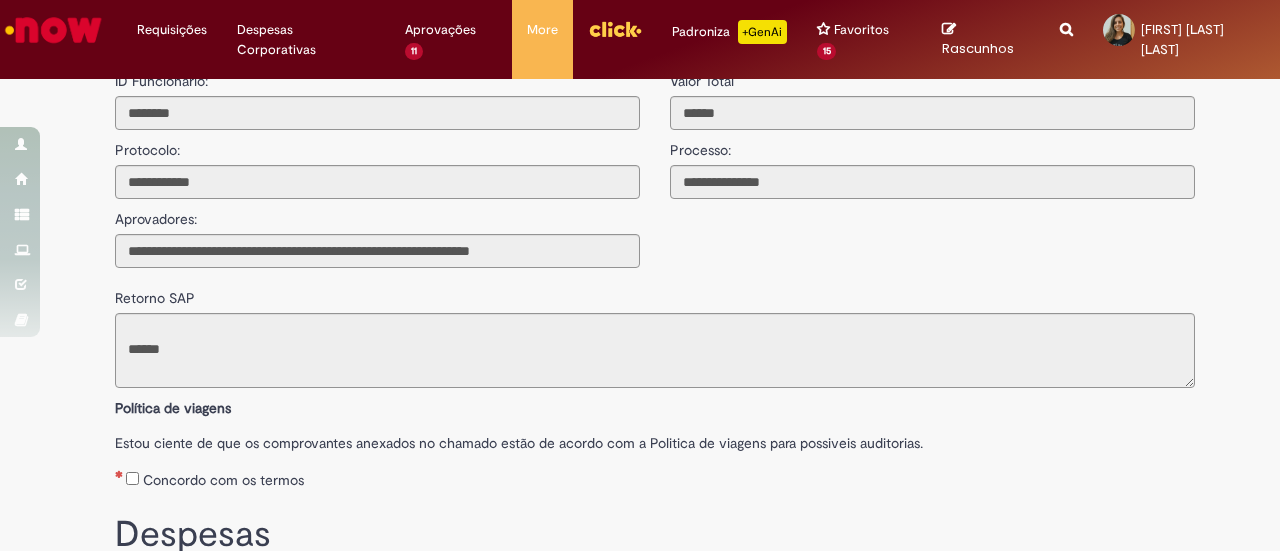 scroll, scrollTop: 0, scrollLeft: 0, axis: both 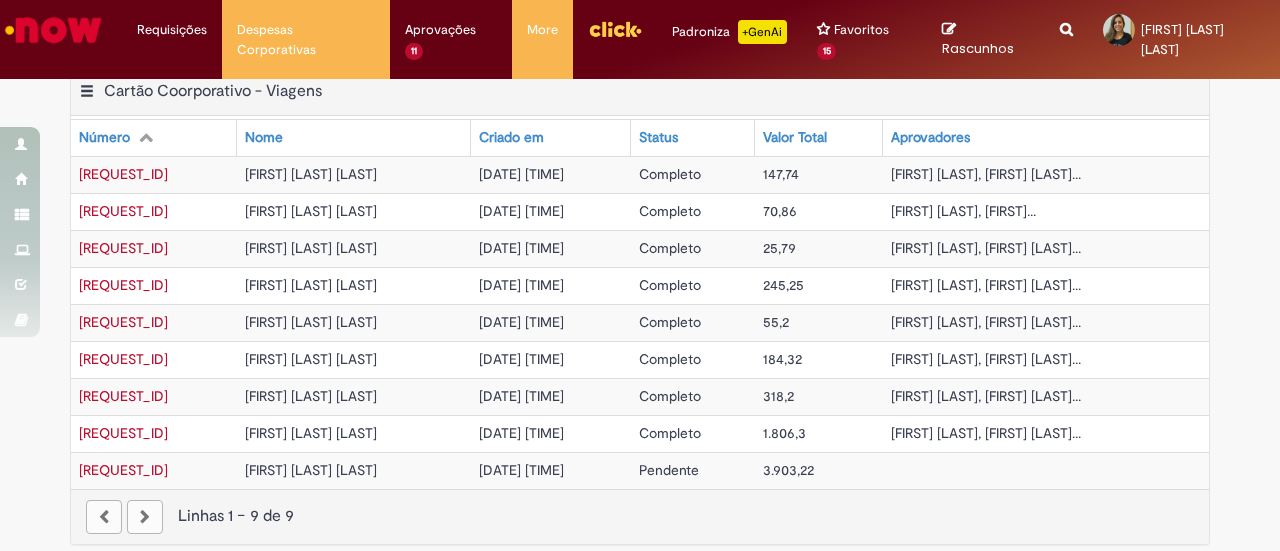 click on "[DATE] [TIME]" at bounding box center [521, 470] 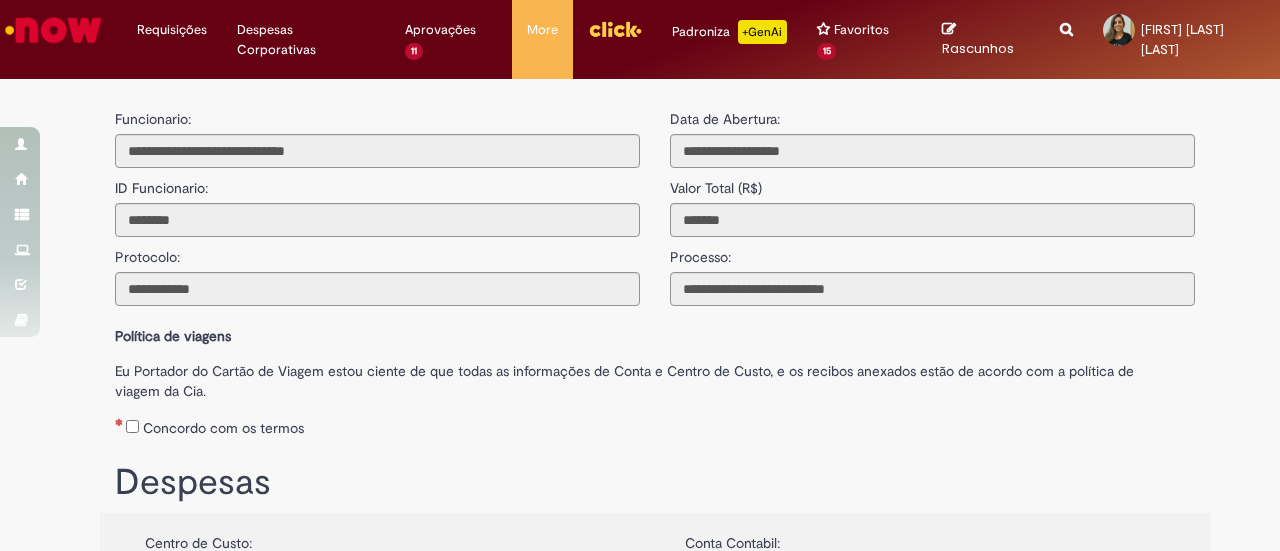 scroll, scrollTop: 388, scrollLeft: 0, axis: vertical 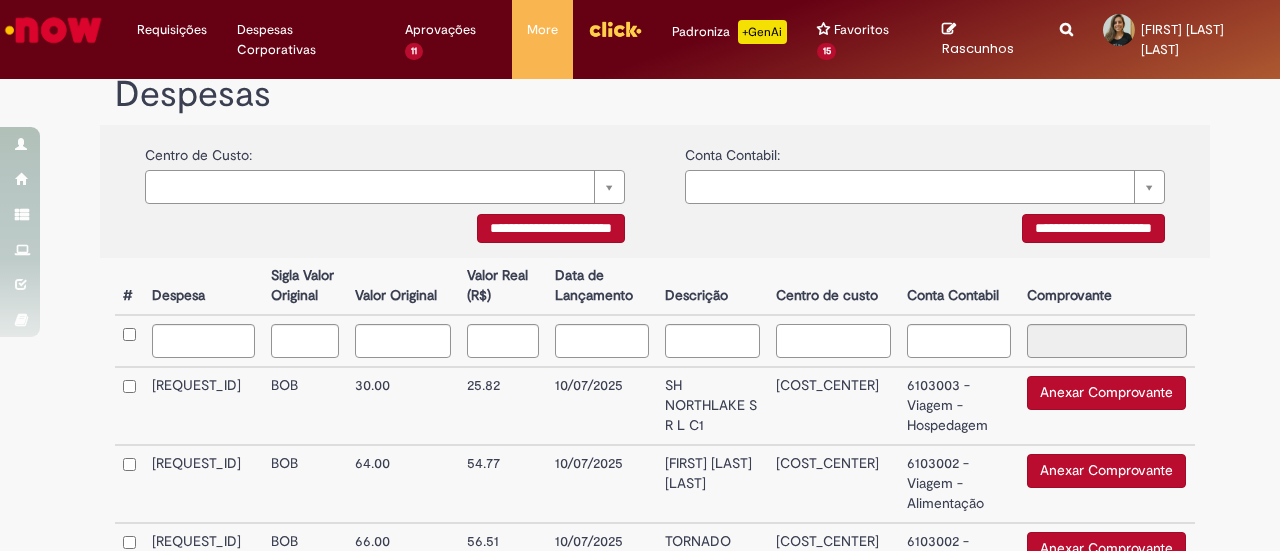click at bounding box center (833, 341) 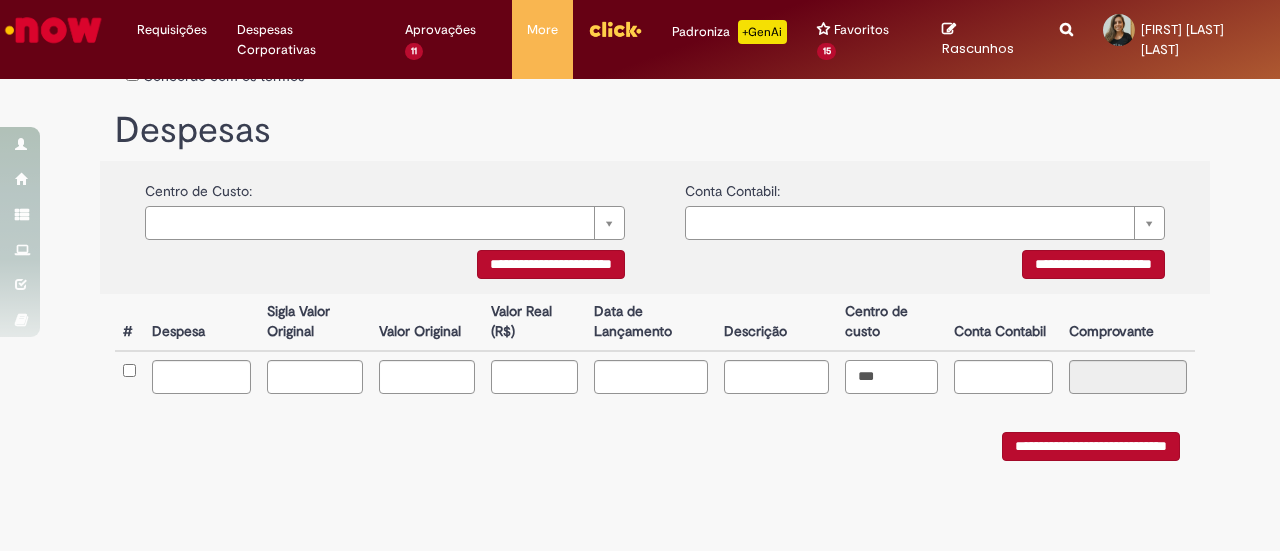 scroll, scrollTop: 357, scrollLeft: 0, axis: vertical 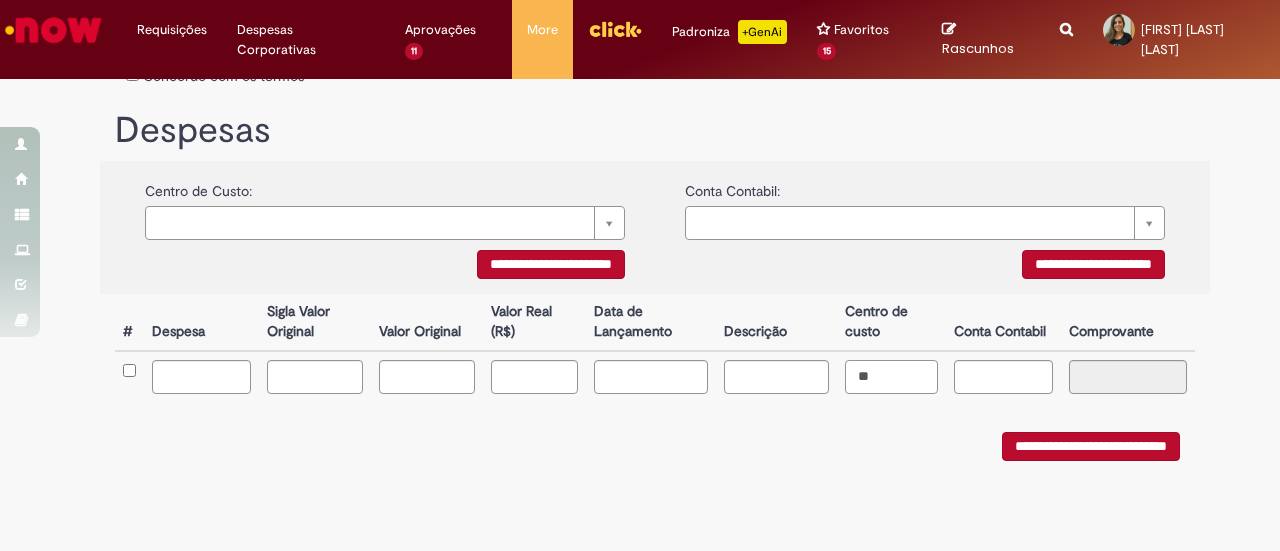 type on "*" 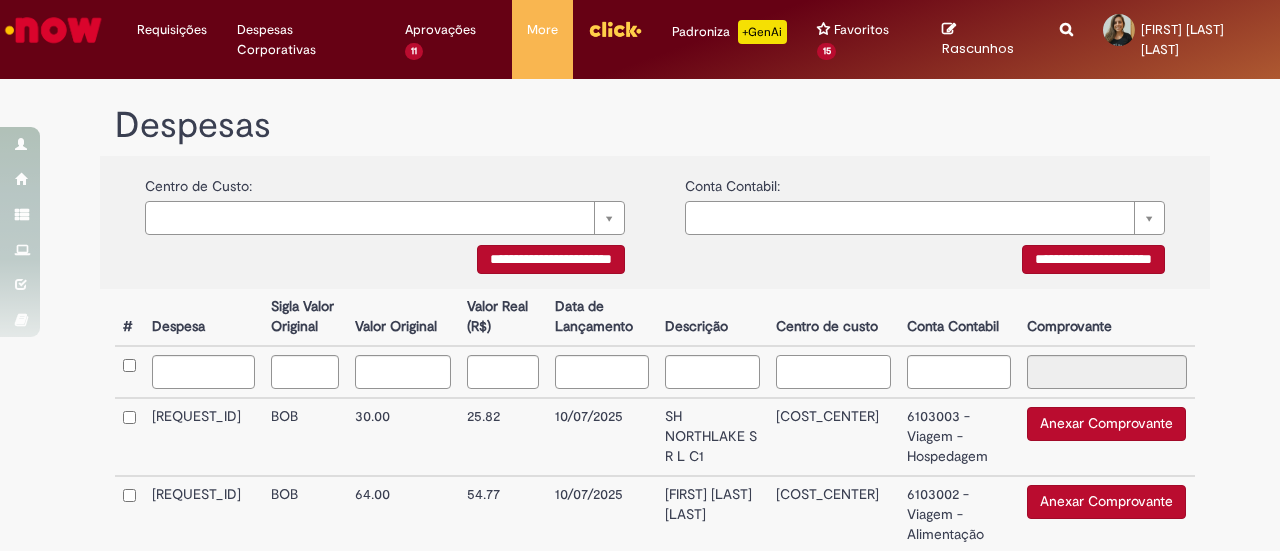 scroll, scrollTop: 388, scrollLeft: 0, axis: vertical 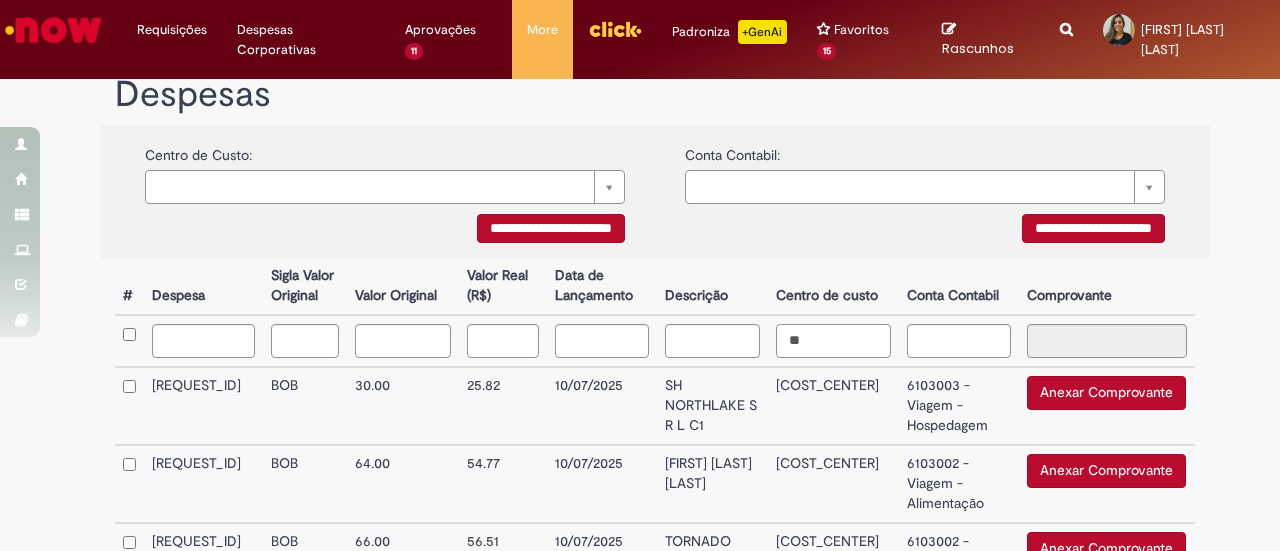 type on "*" 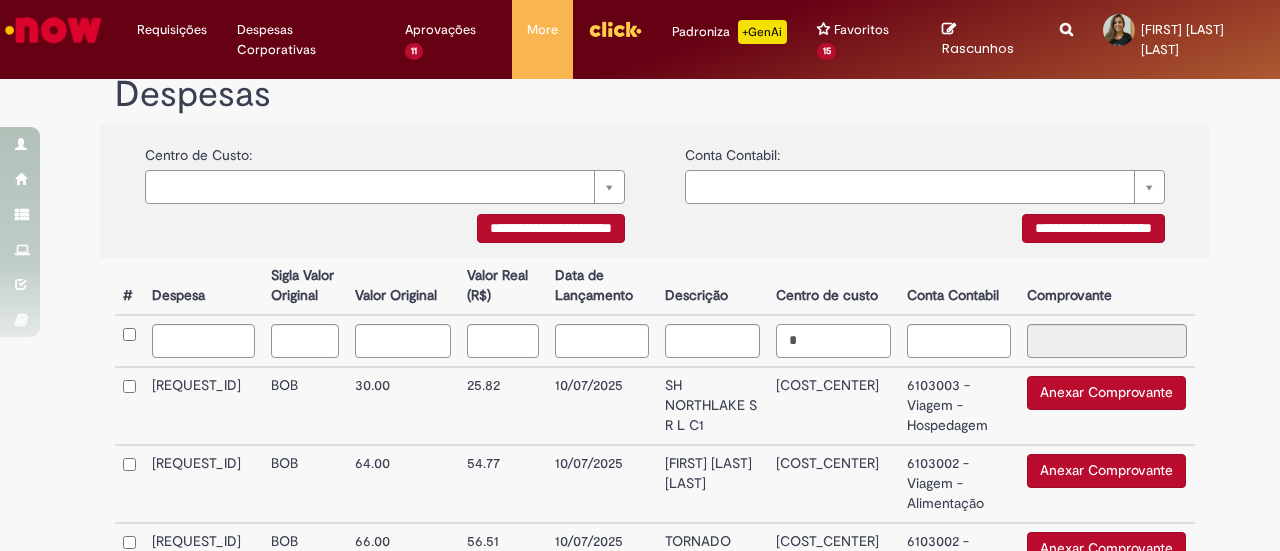 type 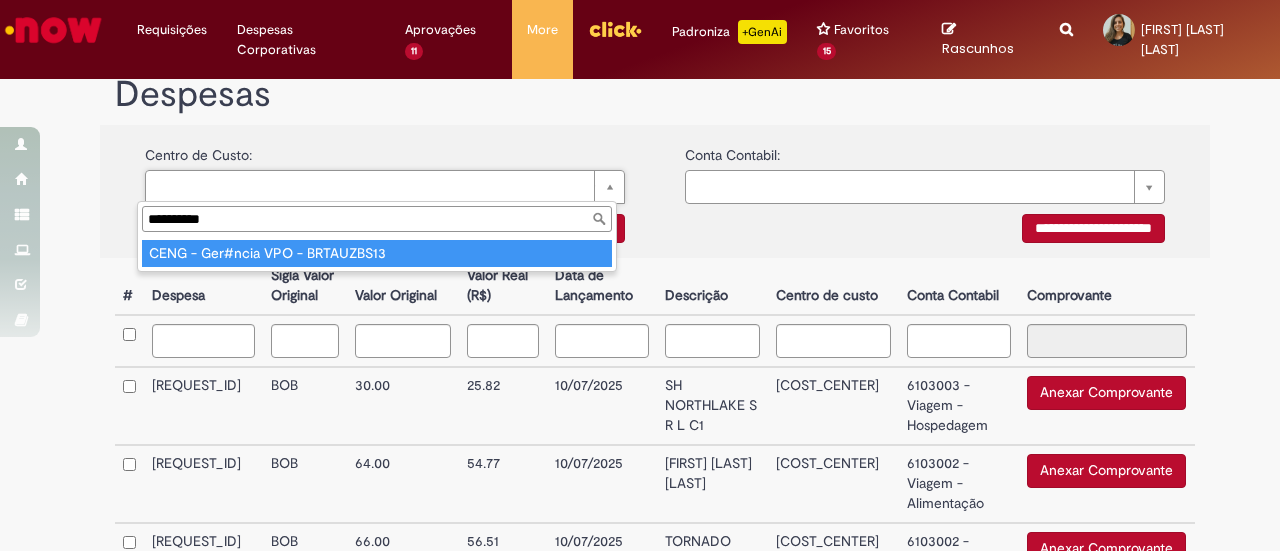 type on "**********" 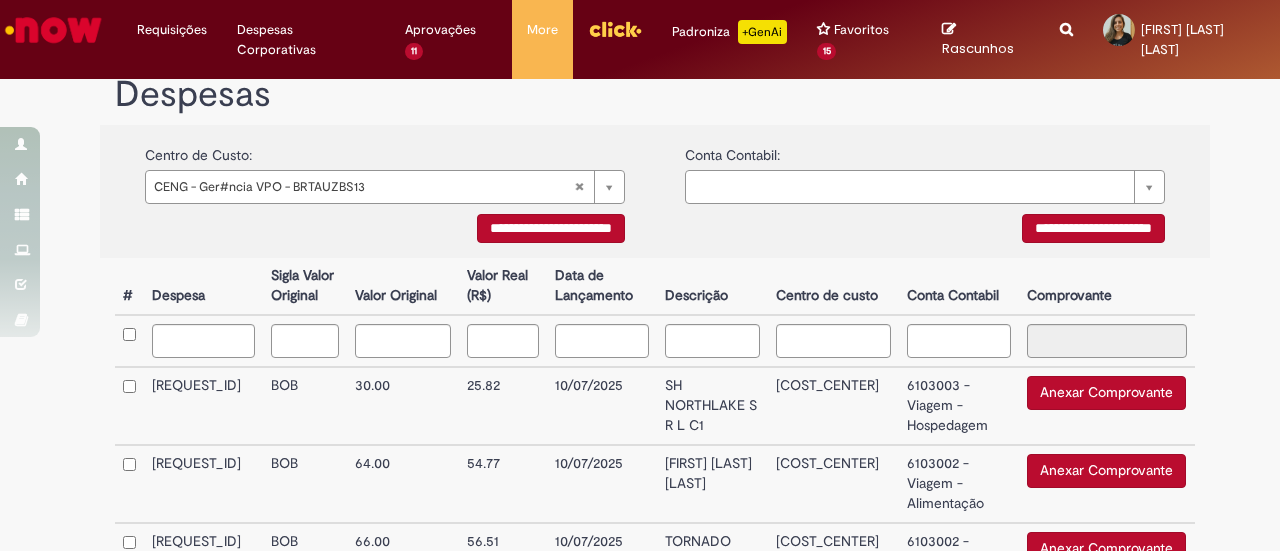click on "**********" at bounding box center [551, 228] 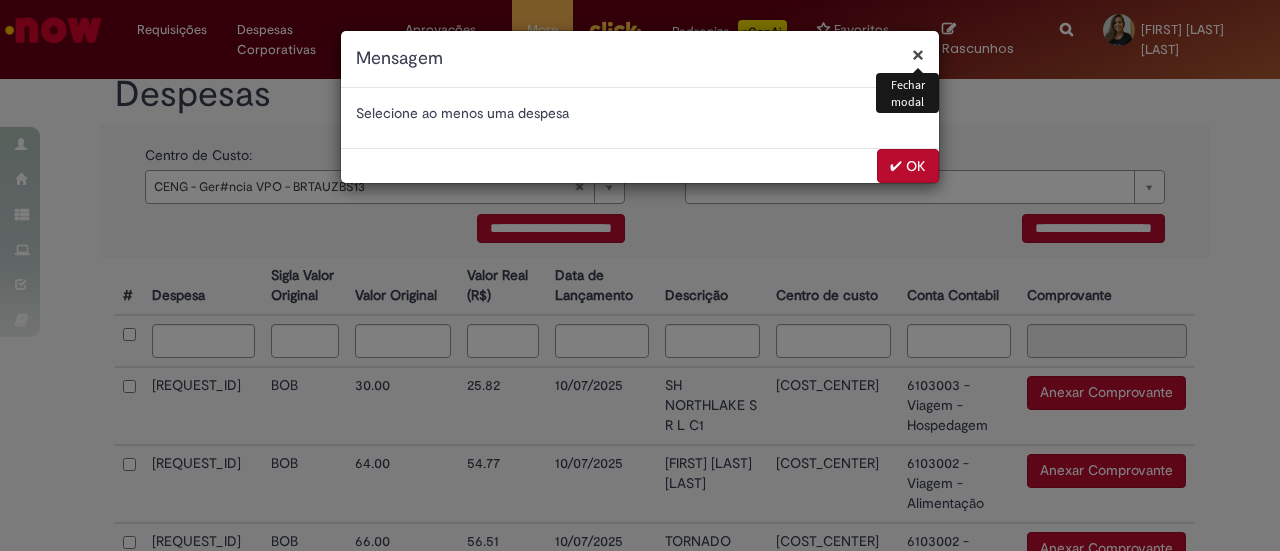 click on "✔ OK" at bounding box center [908, 166] 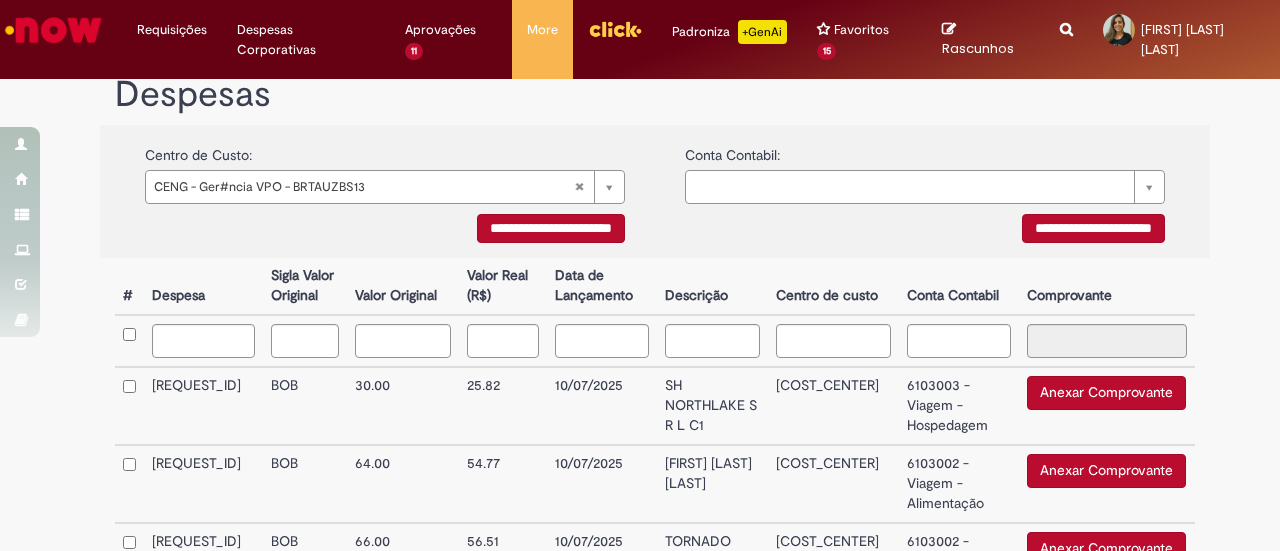 click on "**********" at bounding box center [551, 228] 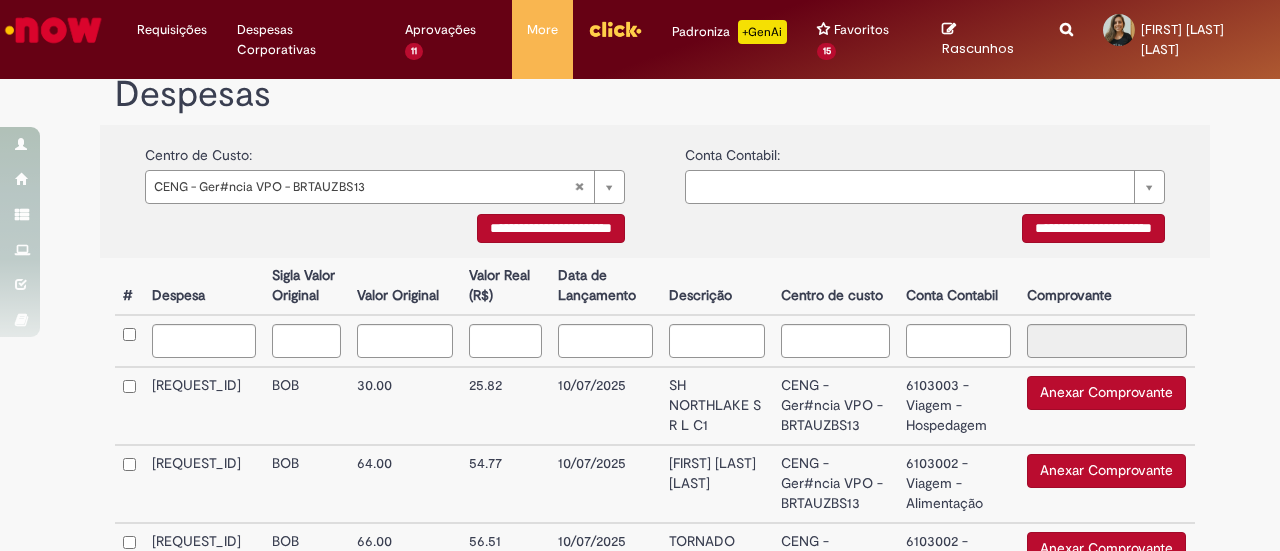 click on "**********" at bounding box center (385, 231) 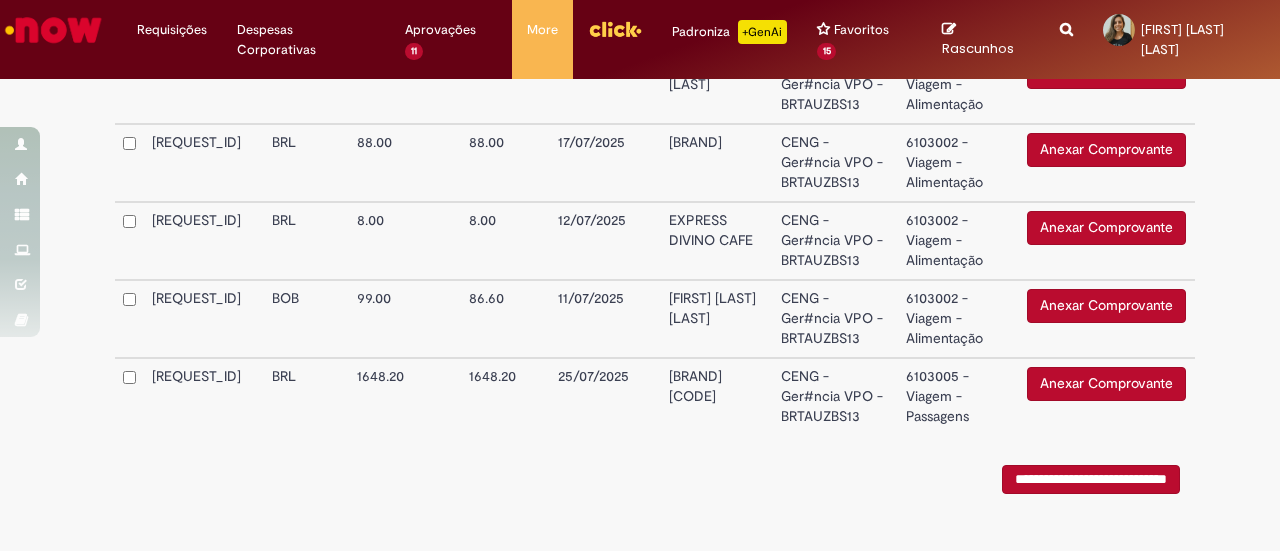 scroll, scrollTop: 1176, scrollLeft: 0, axis: vertical 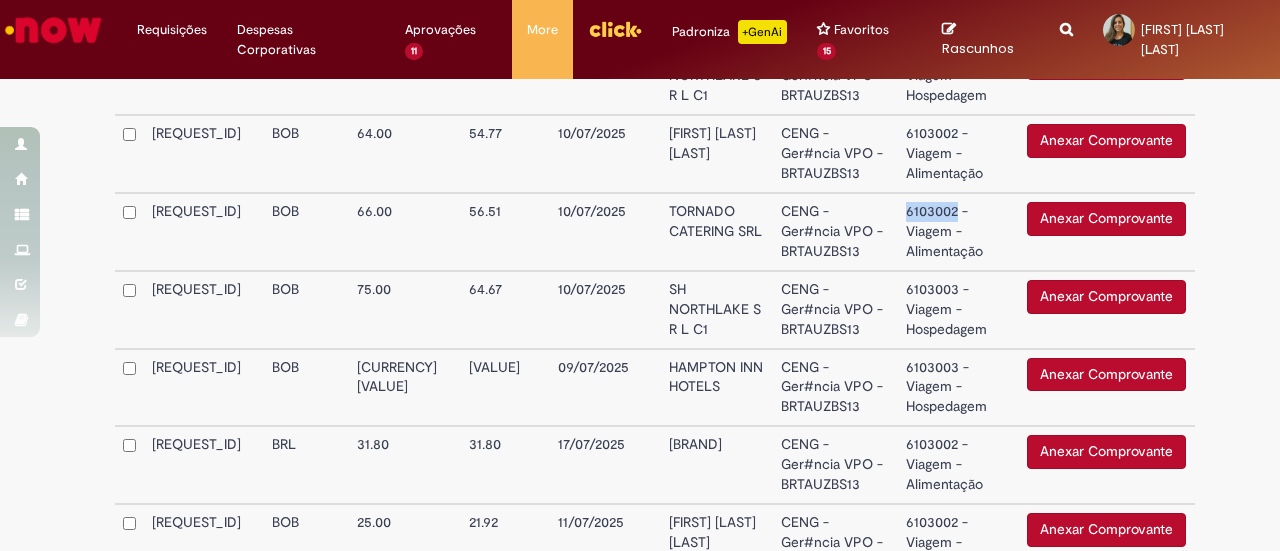 drag, startPoint x: 898, startPoint y: 212, endPoint x: 948, endPoint y: 219, distance: 50.48762 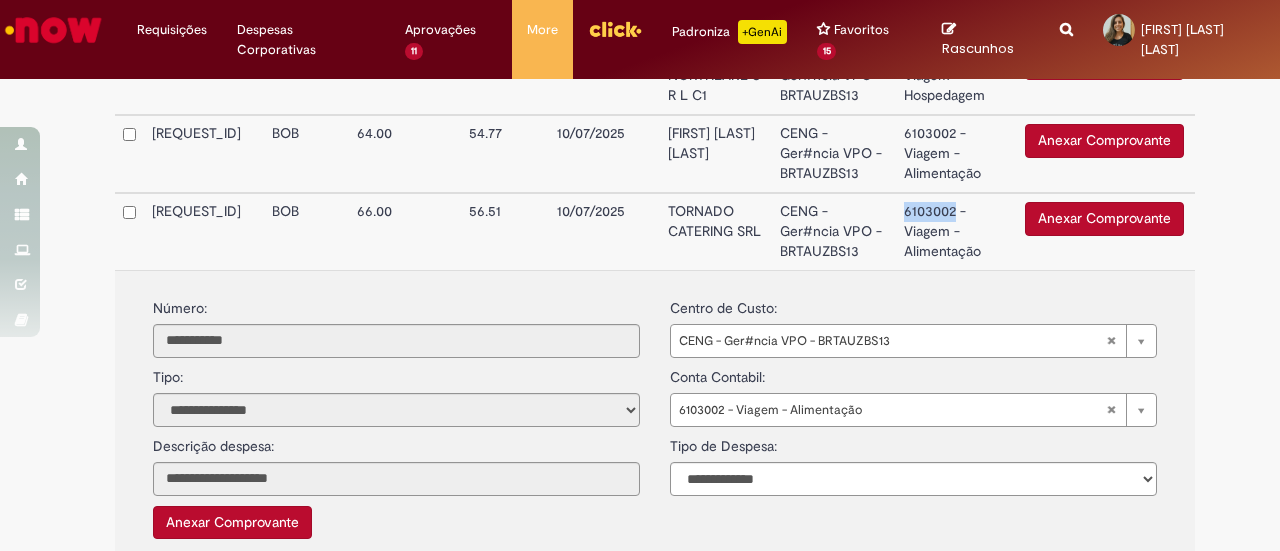 copy on "6103002" 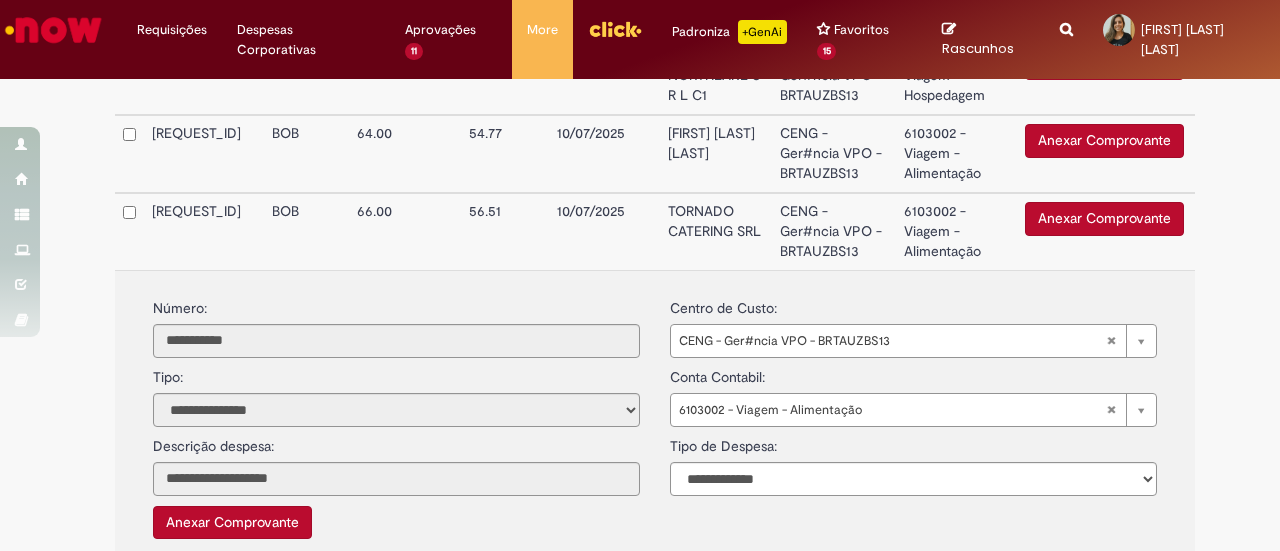 click on "CENG - Ger#ncia VPO - BRTAUZBS13" at bounding box center [834, 231] 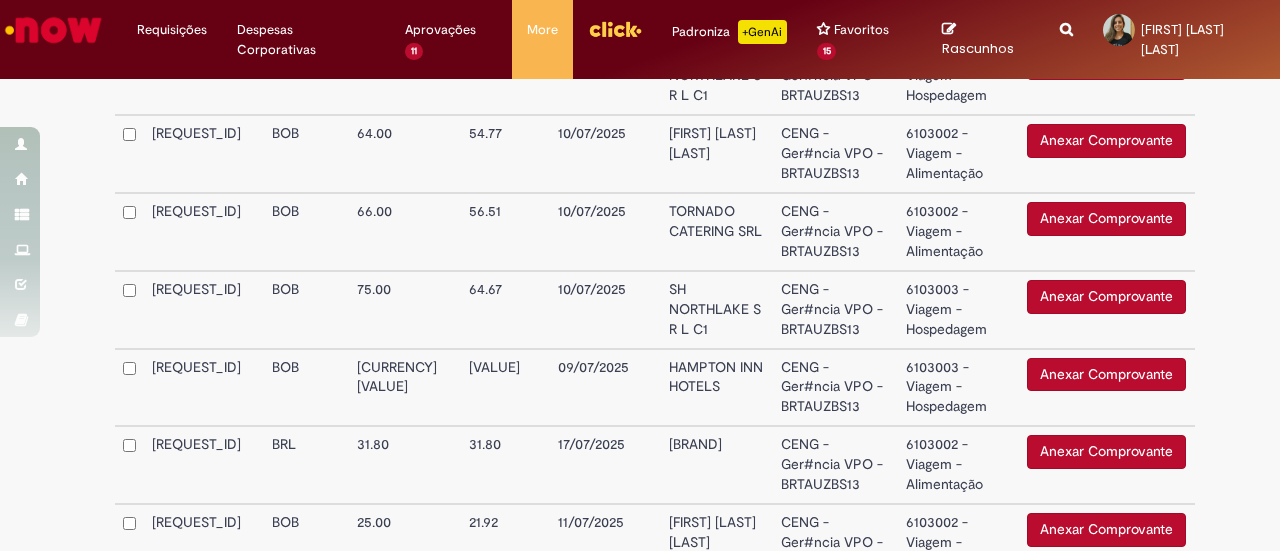 click on "CENG - Ger#ncia VPO - BRTAUZBS13" at bounding box center [835, 310] 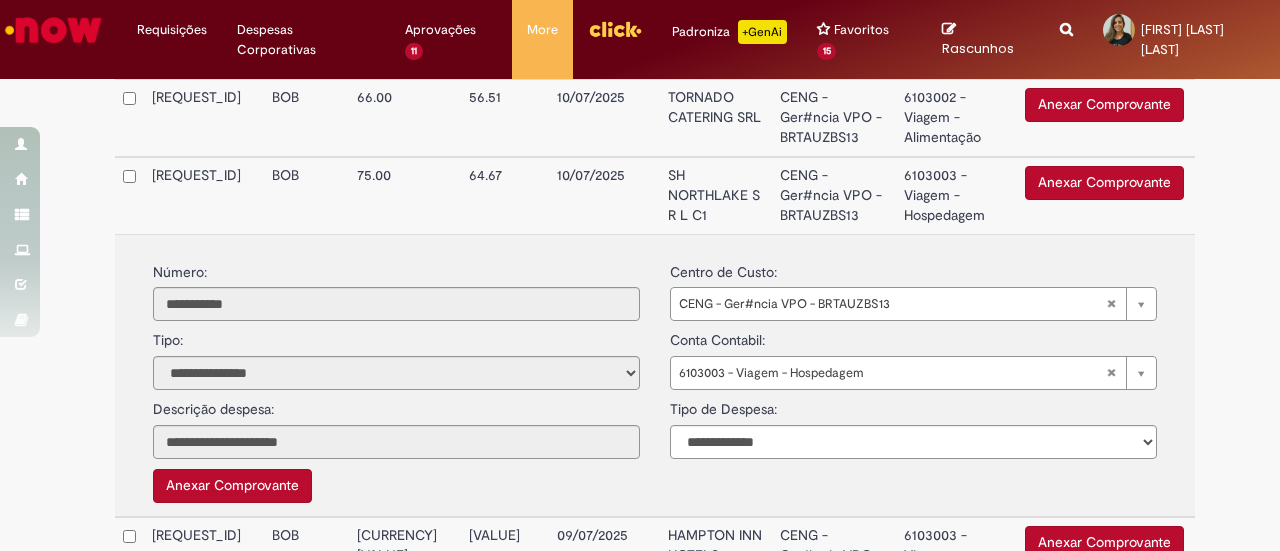 scroll, scrollTop: 836, scrollLeft: 0, axis: vertical 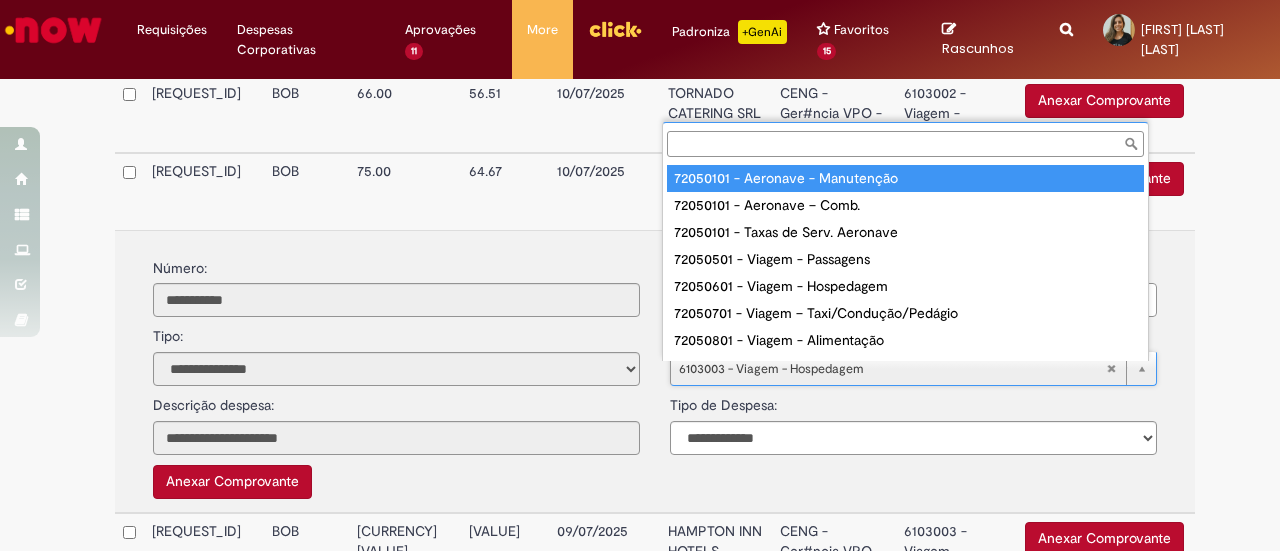 type on "*******" 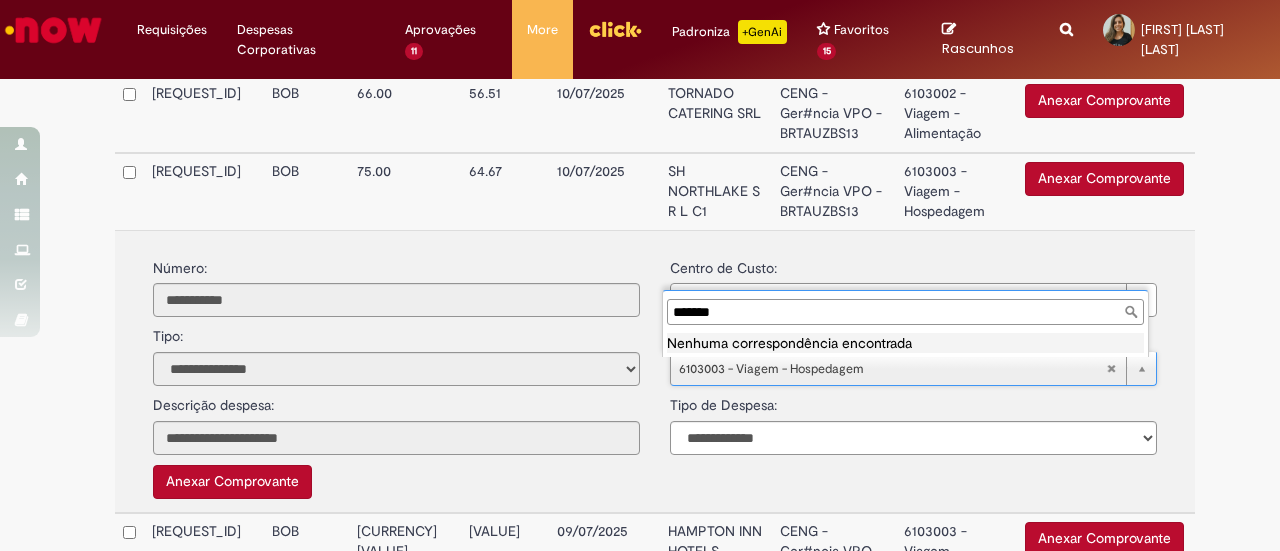type 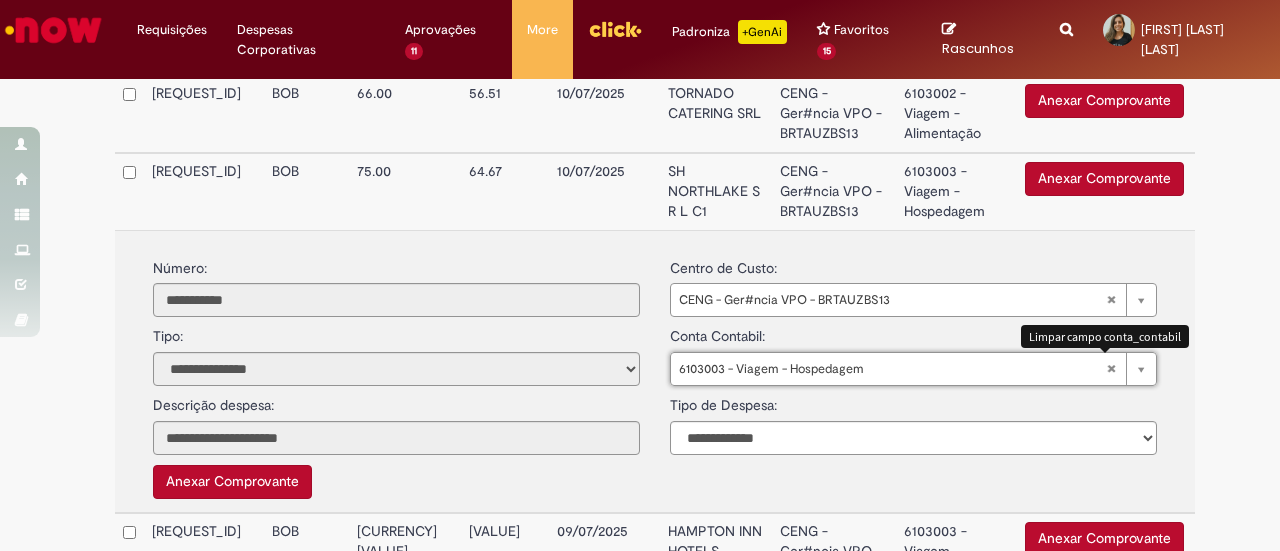 type 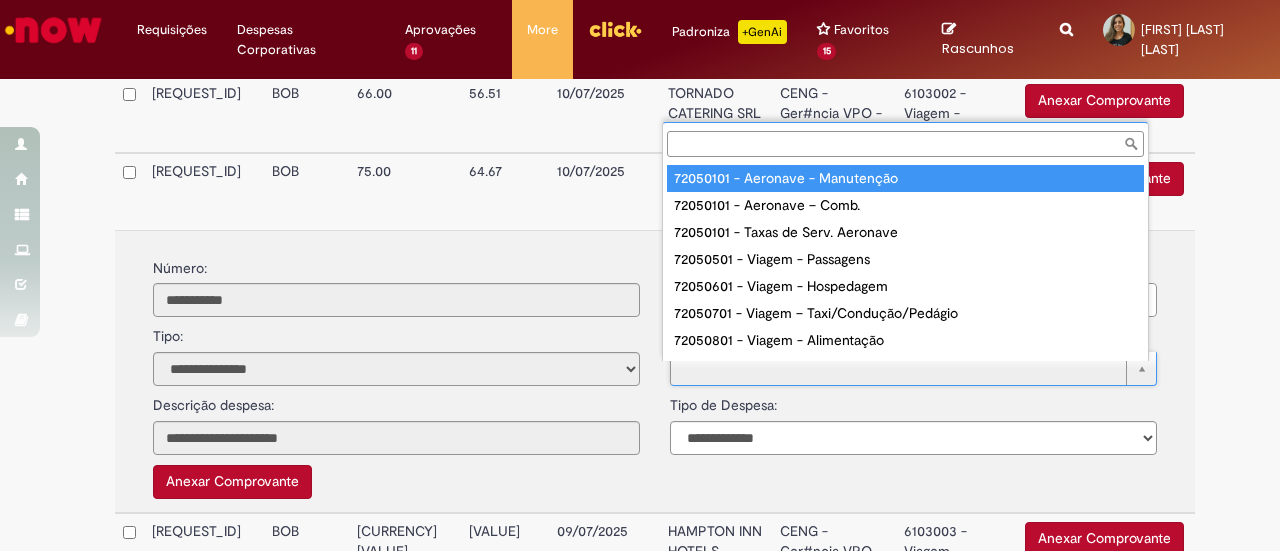 paste on "*******" 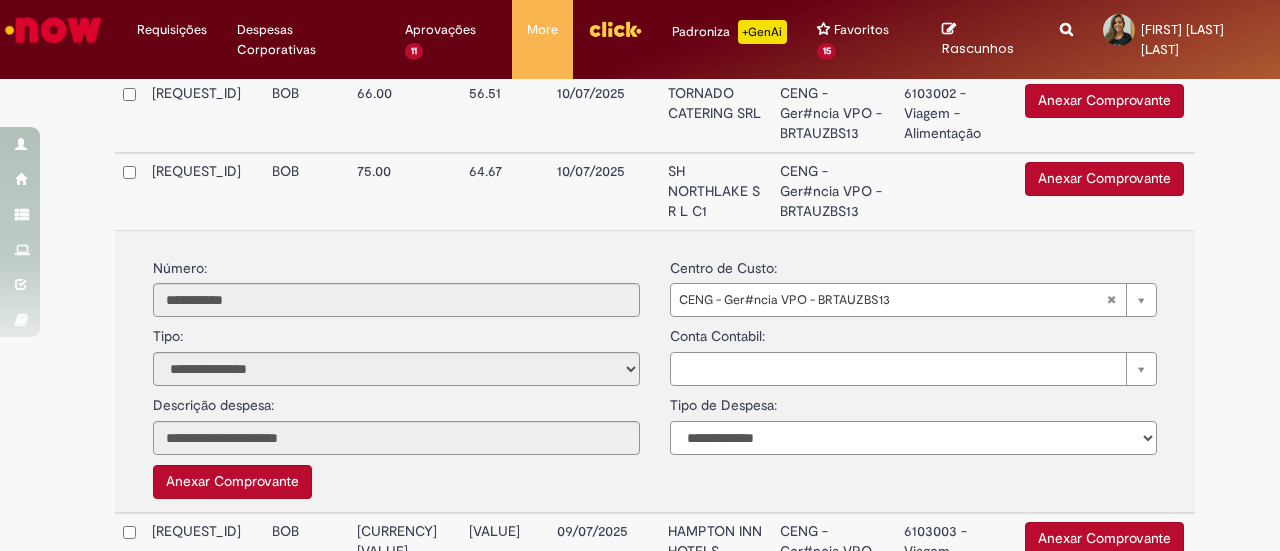 click on "**********" at bounding box center (913, 438) 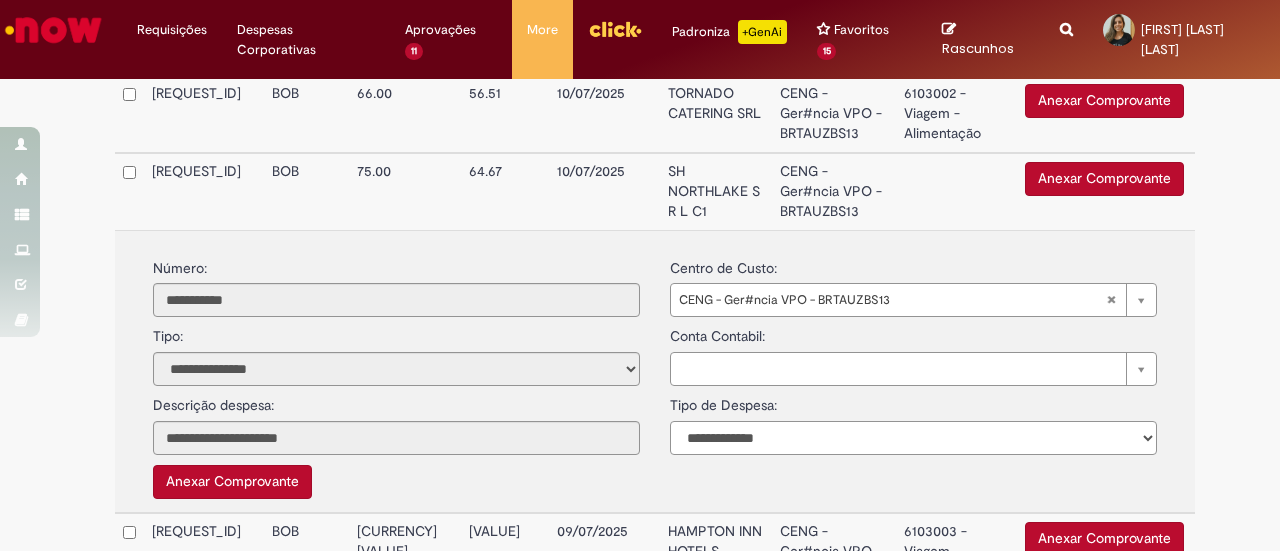 select on "*" 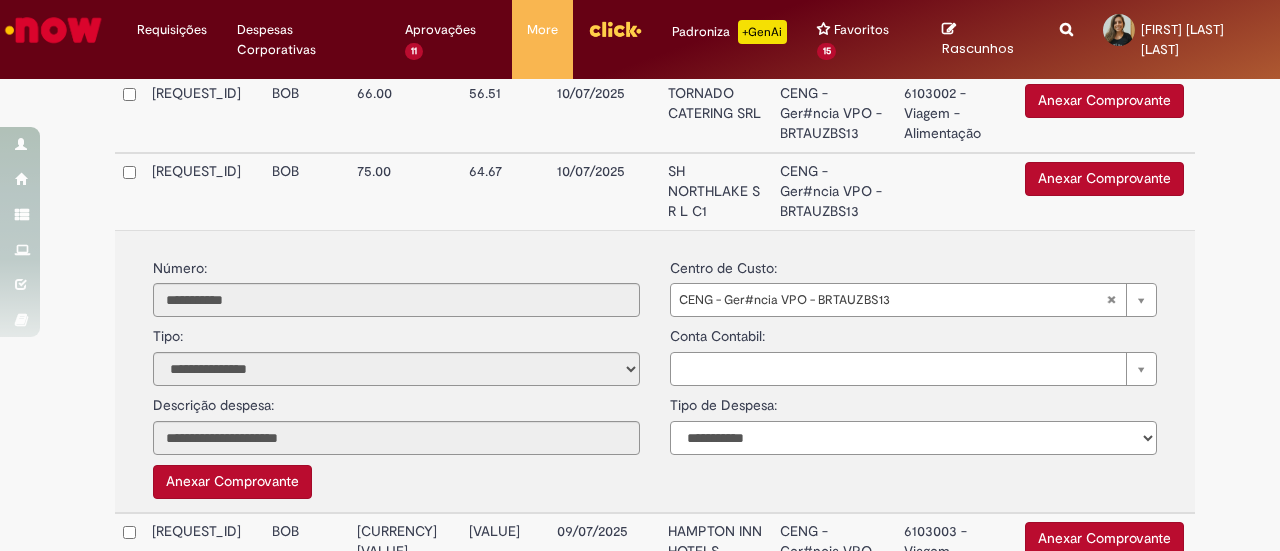 click on "**********" at bounding box center (913, 438) 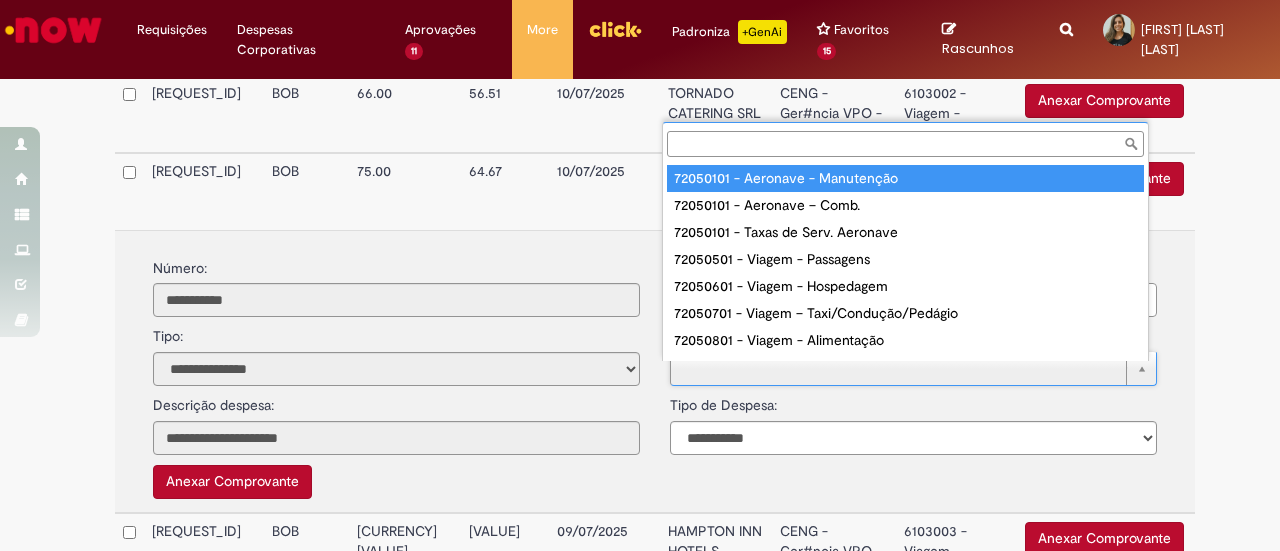 paste on "*******" 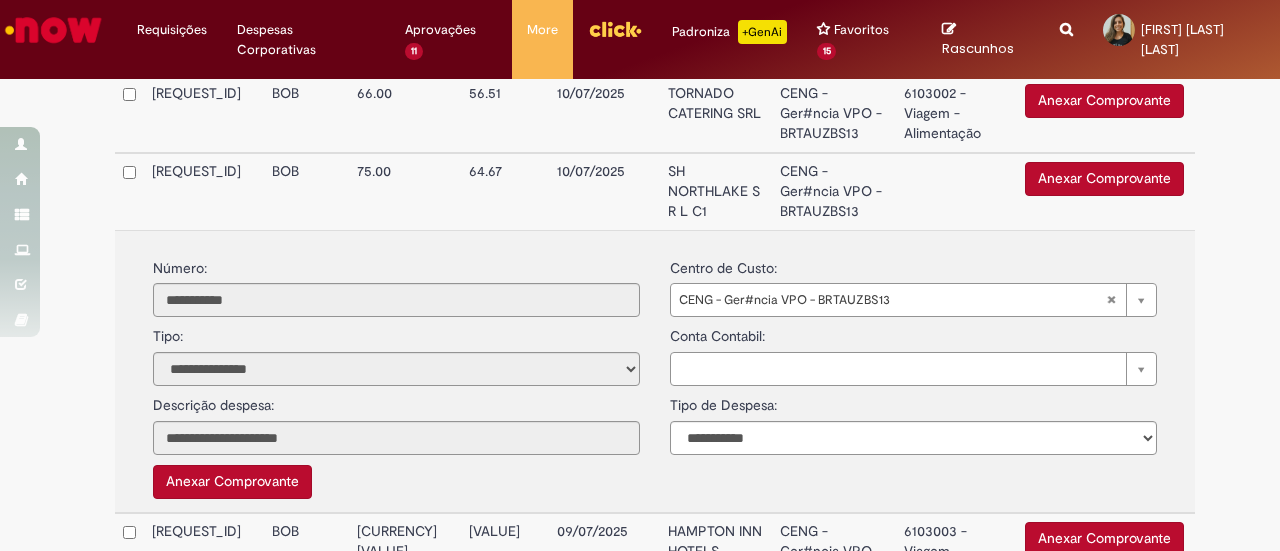 click on "**********" at bounding box center [655, 478] 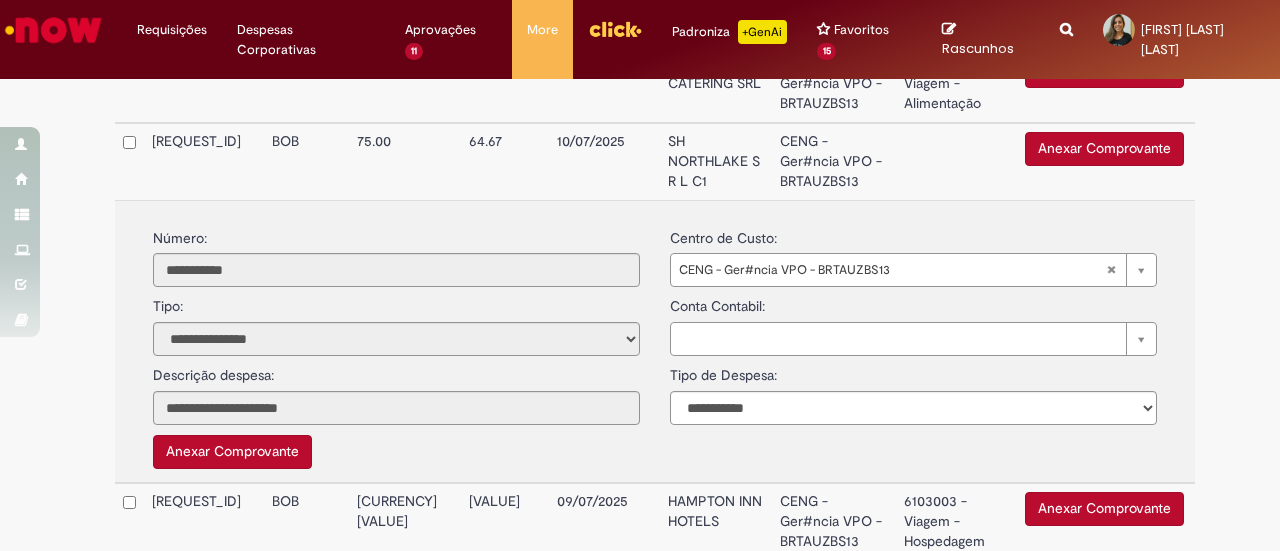 scroll, scrollTop: 860, scrollLeft: 0, axis: vertical 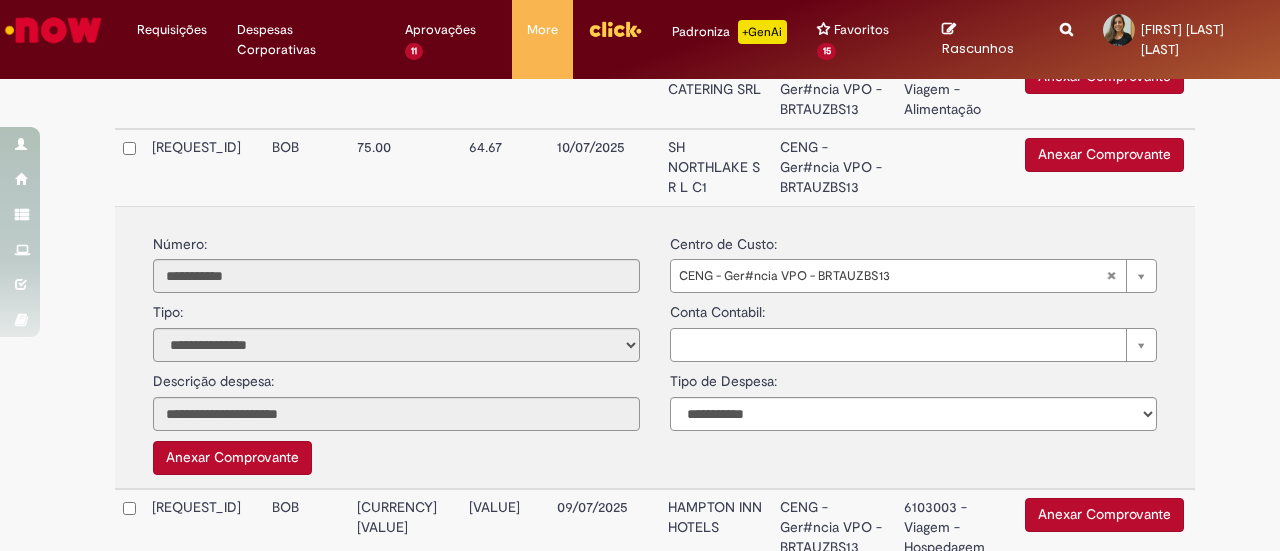 click on "CENG - Ger#ncia VPO - BRTAUZBS13" at bounding box center [834, 167] 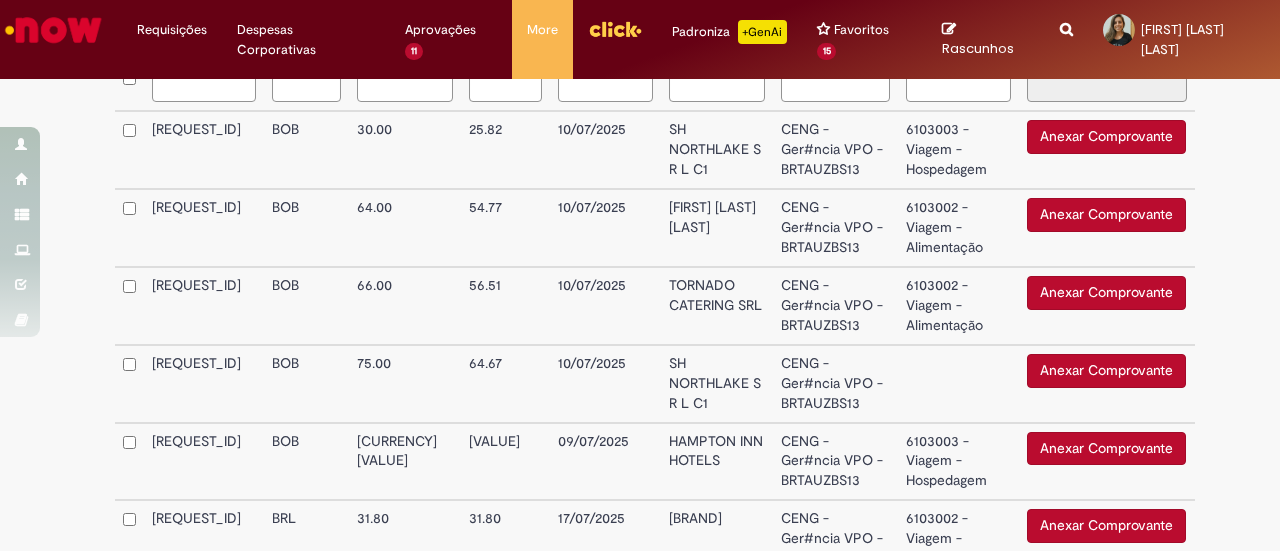 scroll, scrollTop: 732, scrollLeft: 0, axis: vertical 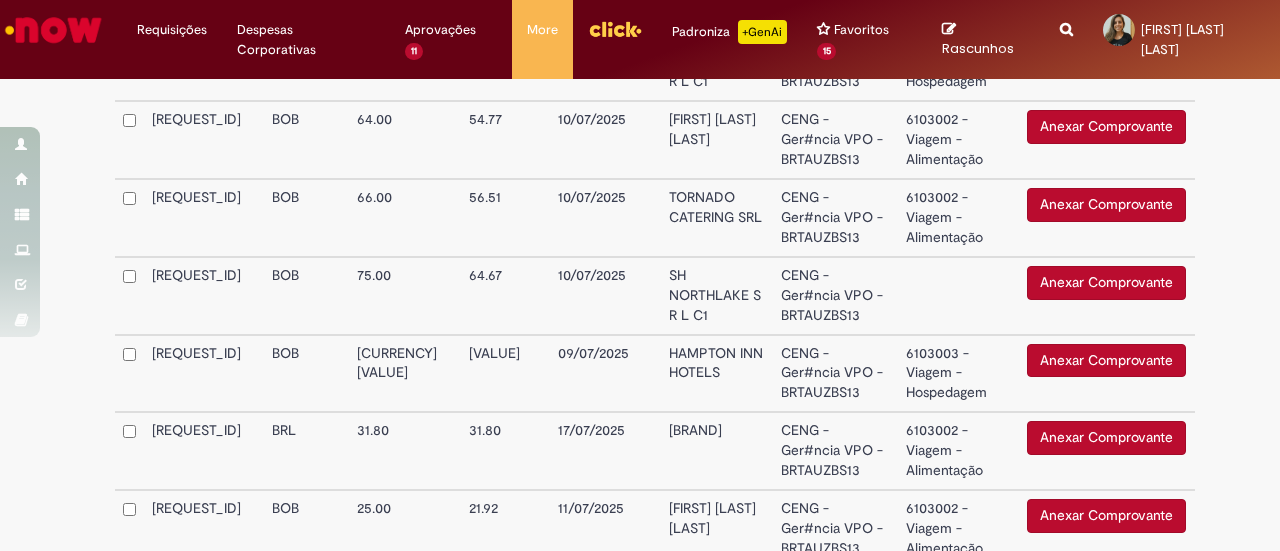 click on "6103003 - Viagem - Hospedagem" at bounding box center [958, 374] 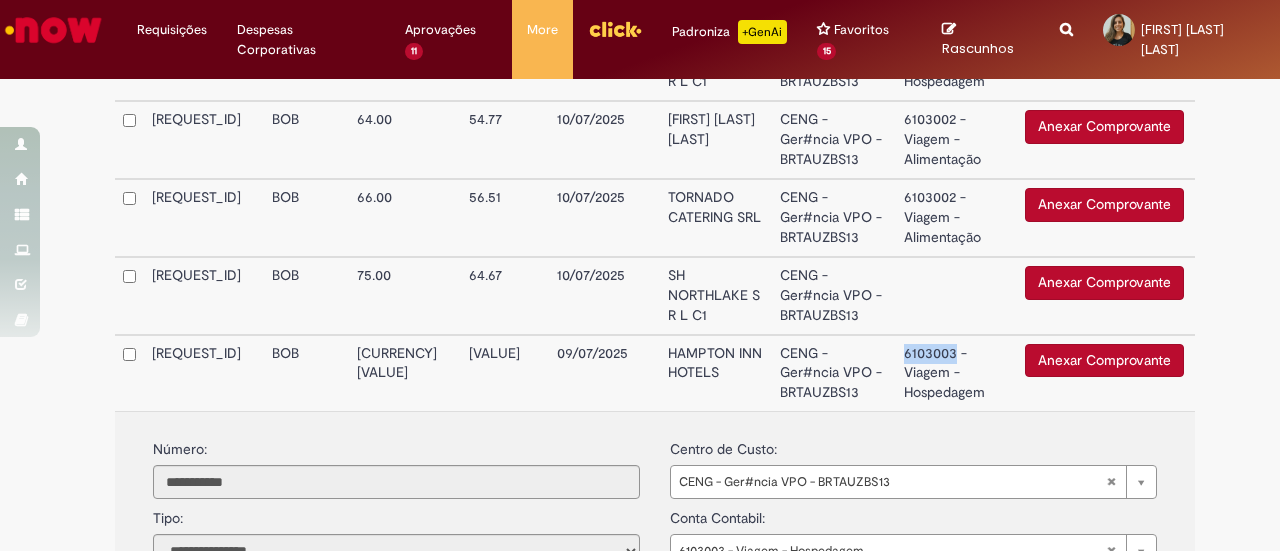 drag, startPoint x: 897, startPoint y: 357, endPoint x: 947, endPoint y: 360, distance: 50.08992 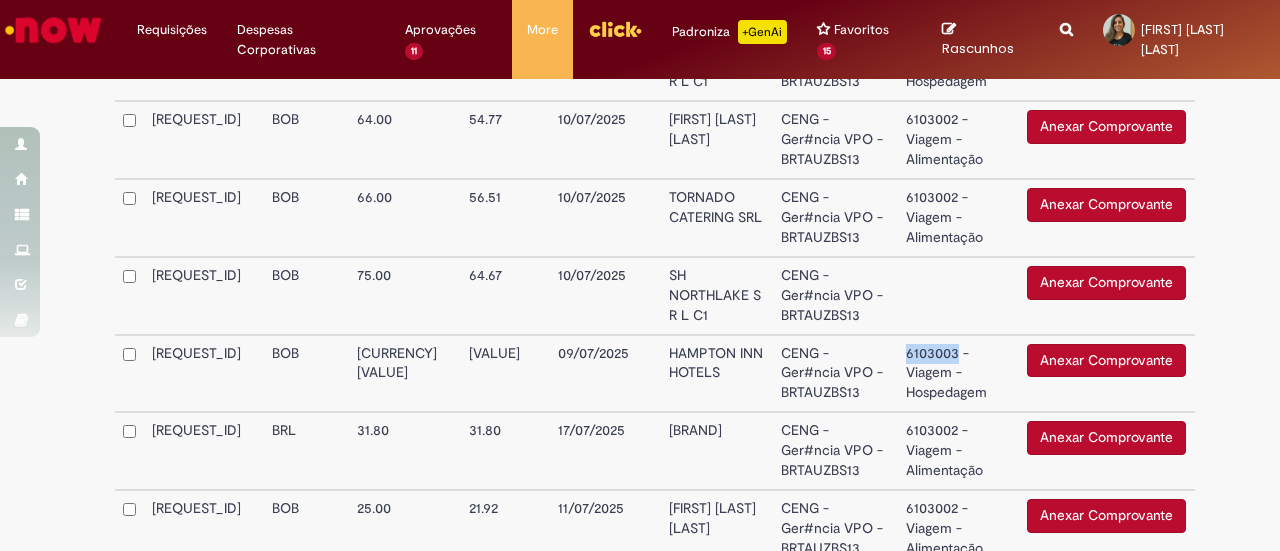 copy on "6103003" 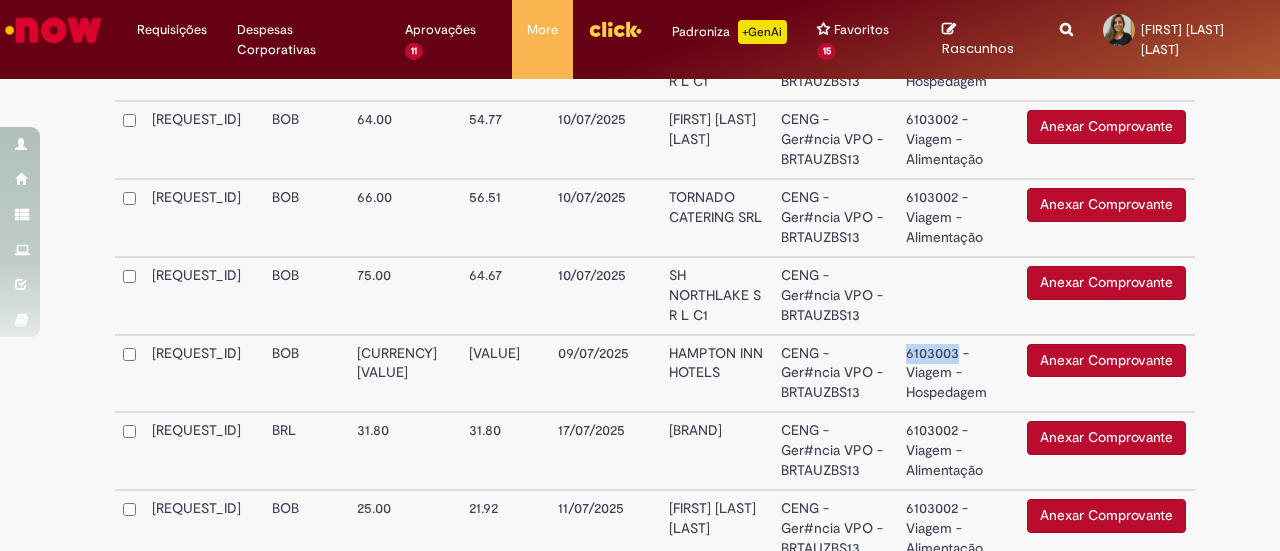 click on "Anexar Comprovante" at bounding box center (1106, 283) 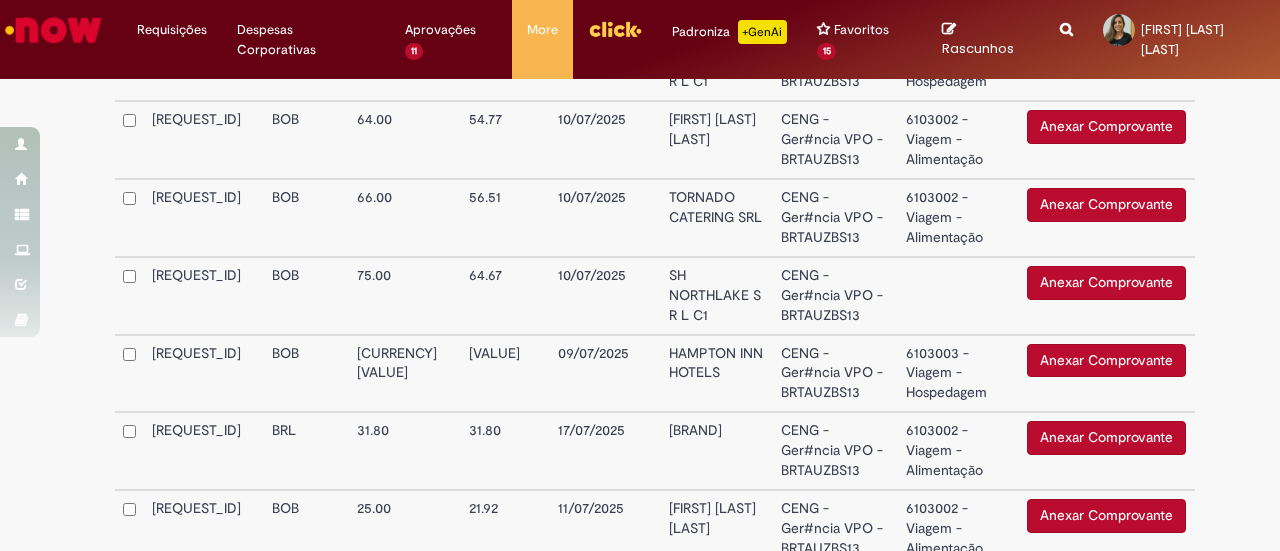 click on "6103003 - Viagem - Hospedagem" at bounding box center [958, 374] 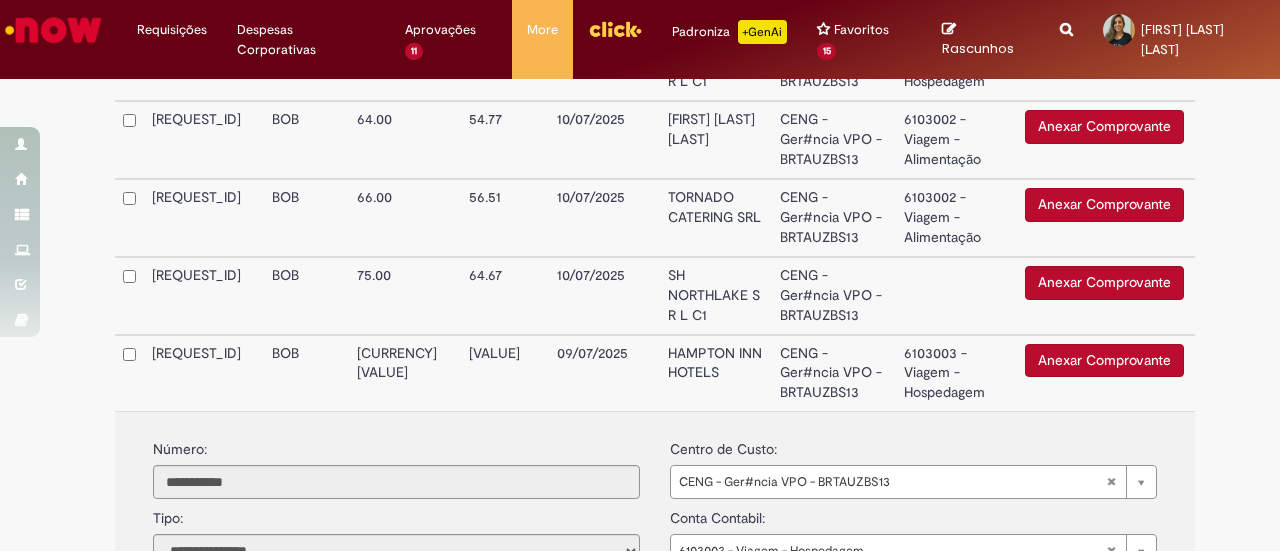 click at bounding box center (956, 296) 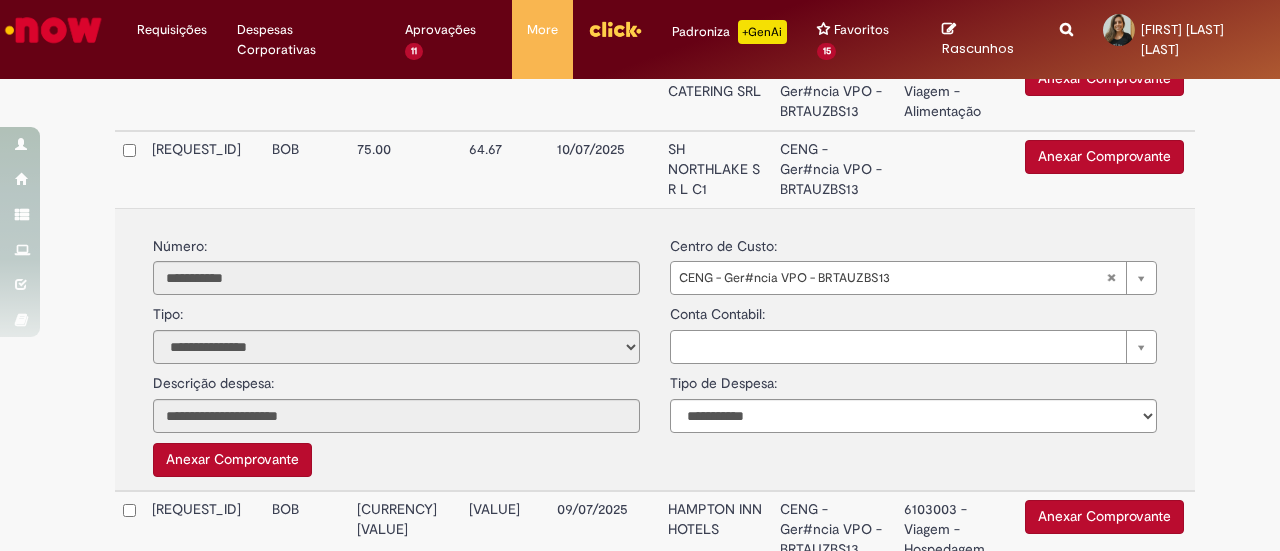 scroll, scrollTop: 858, scrollLeft: 0, axis: vertical 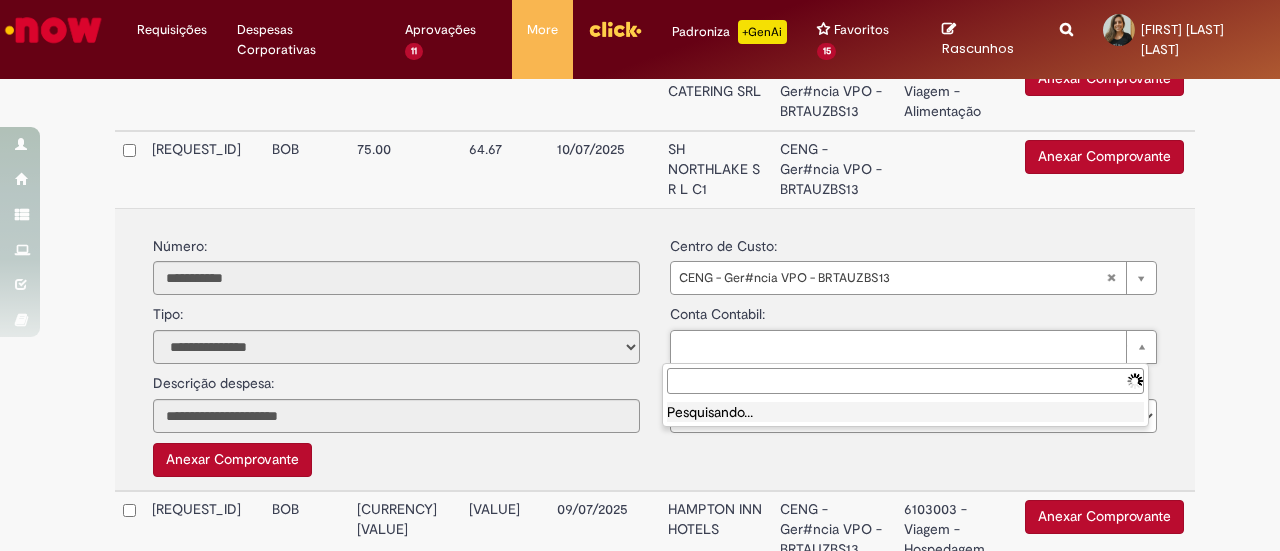 paste on "*******" 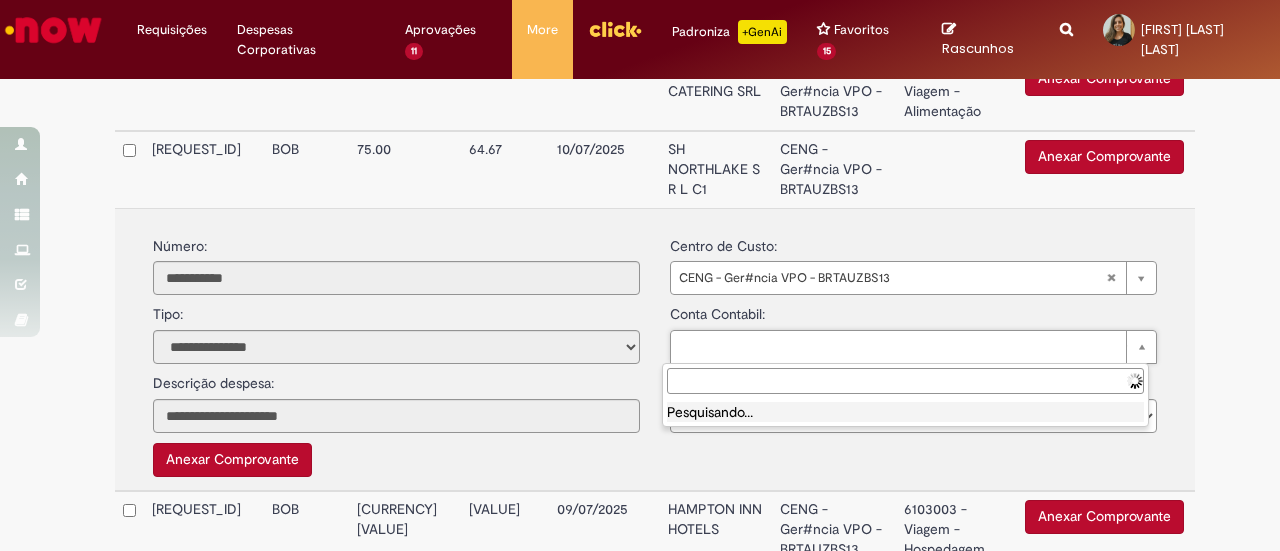 type on "*******" 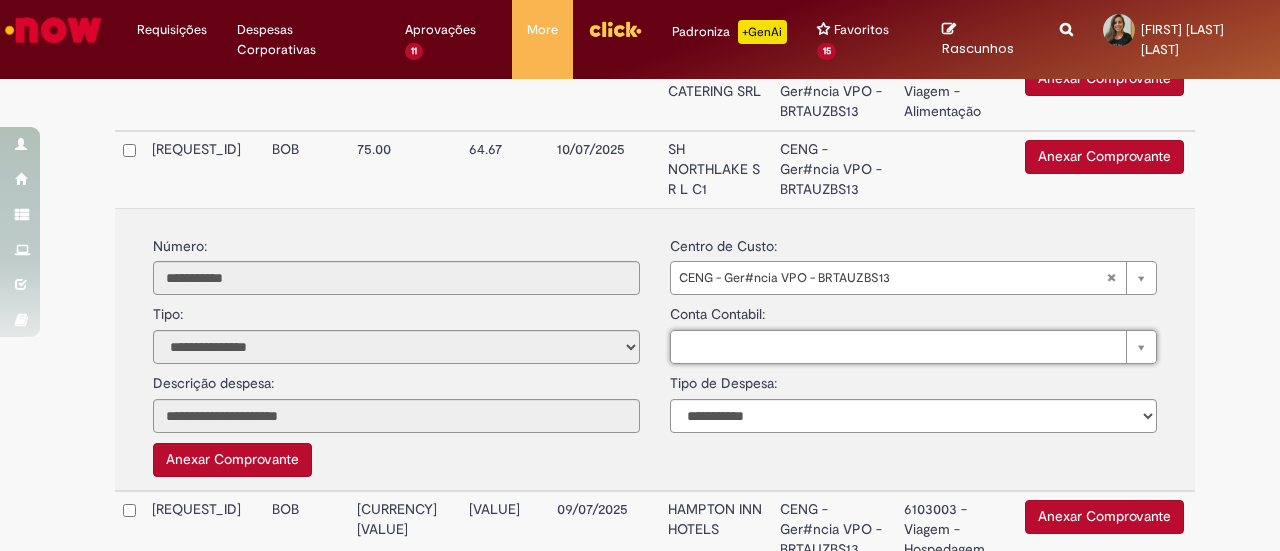 scroll, scrollTop: 558, scrollLeft: 0, axis: vertical 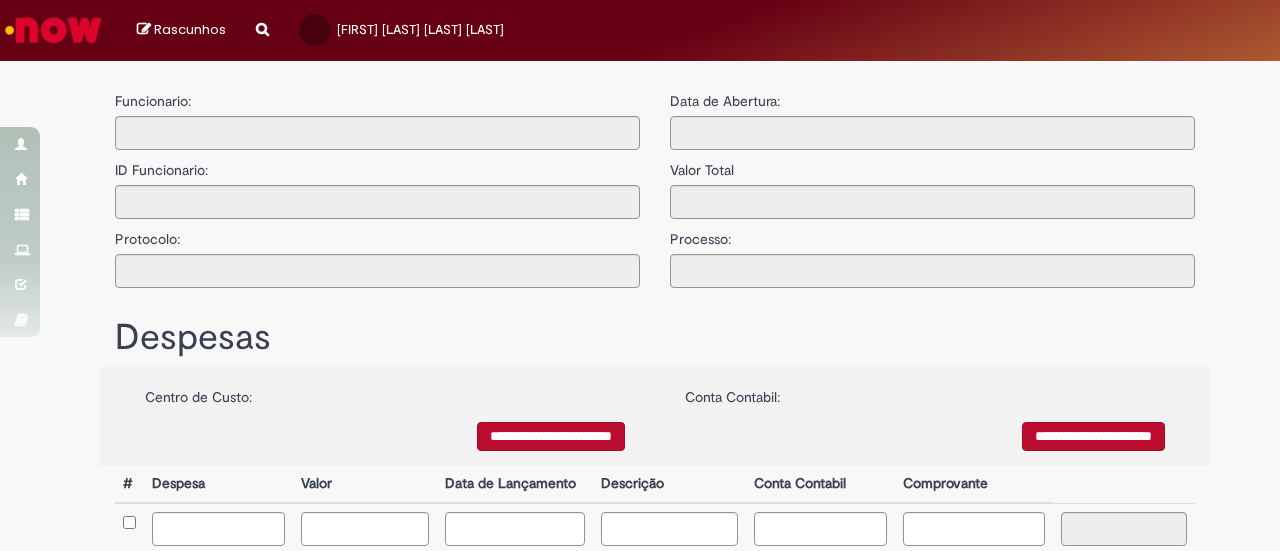 type on "**********" 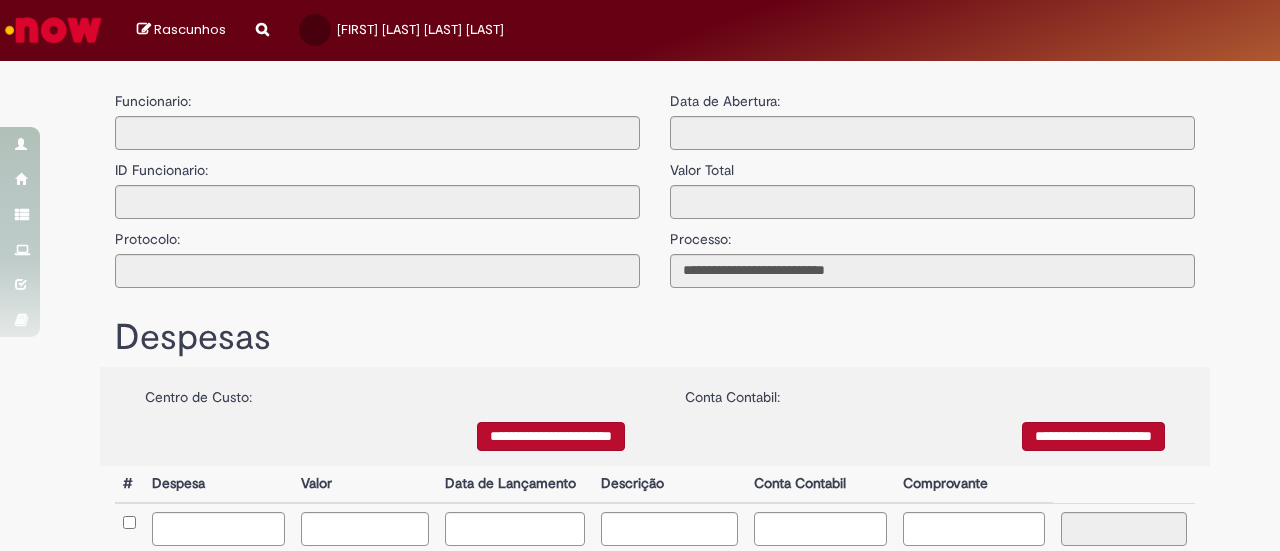 scroll, scrollTop: 0, scrollLeft: 0, axis: both 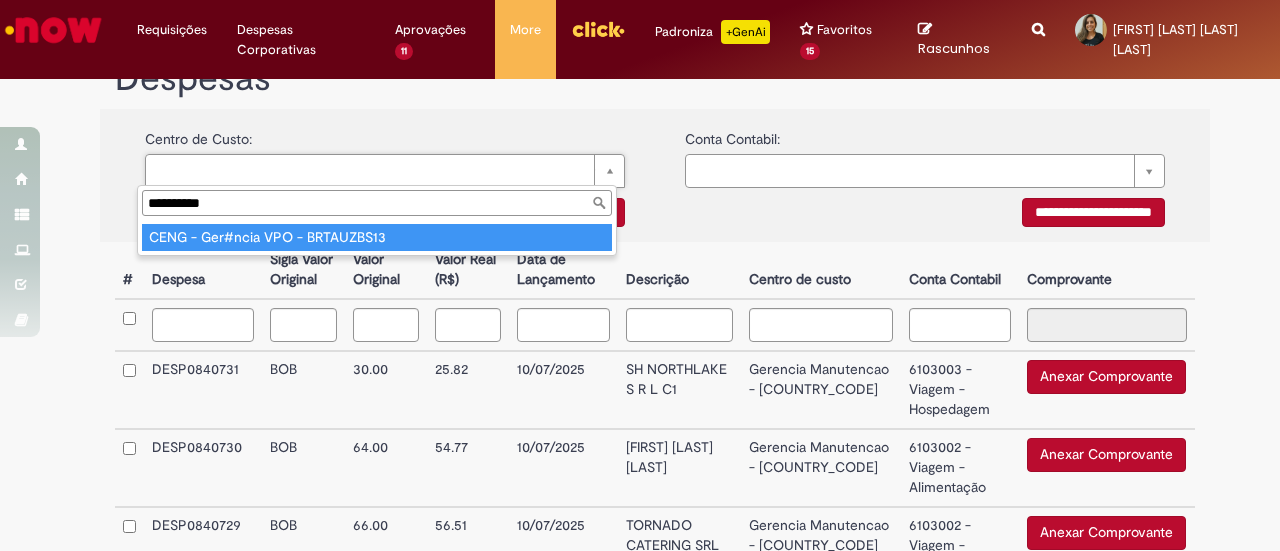 type on "**********" 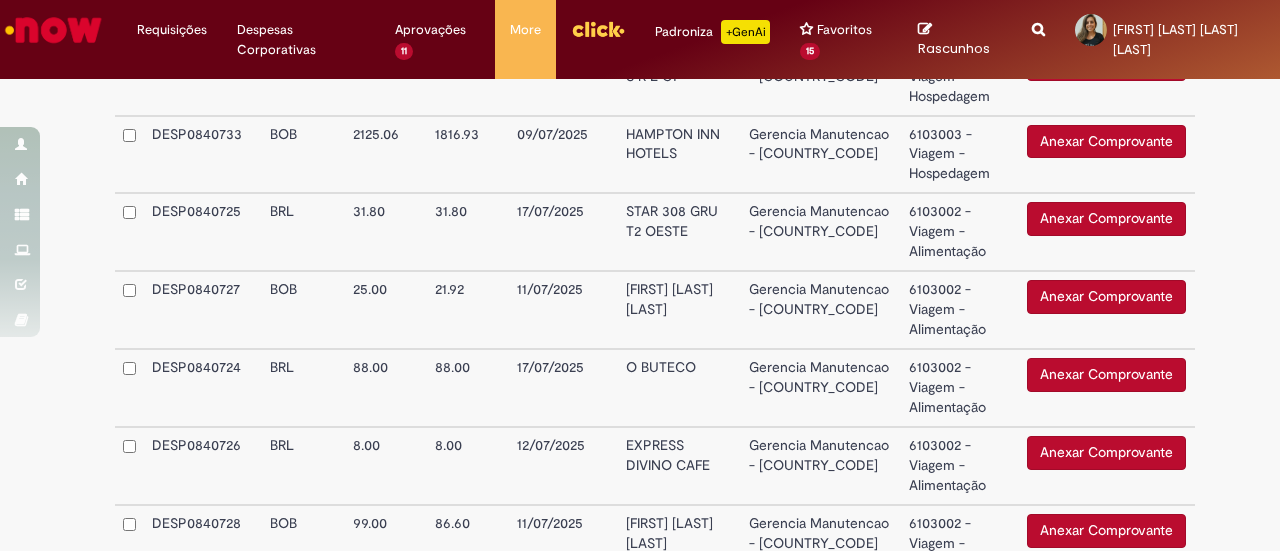 scroll, scrollTop: 1180, scrollLeft: 0, axis: vertical 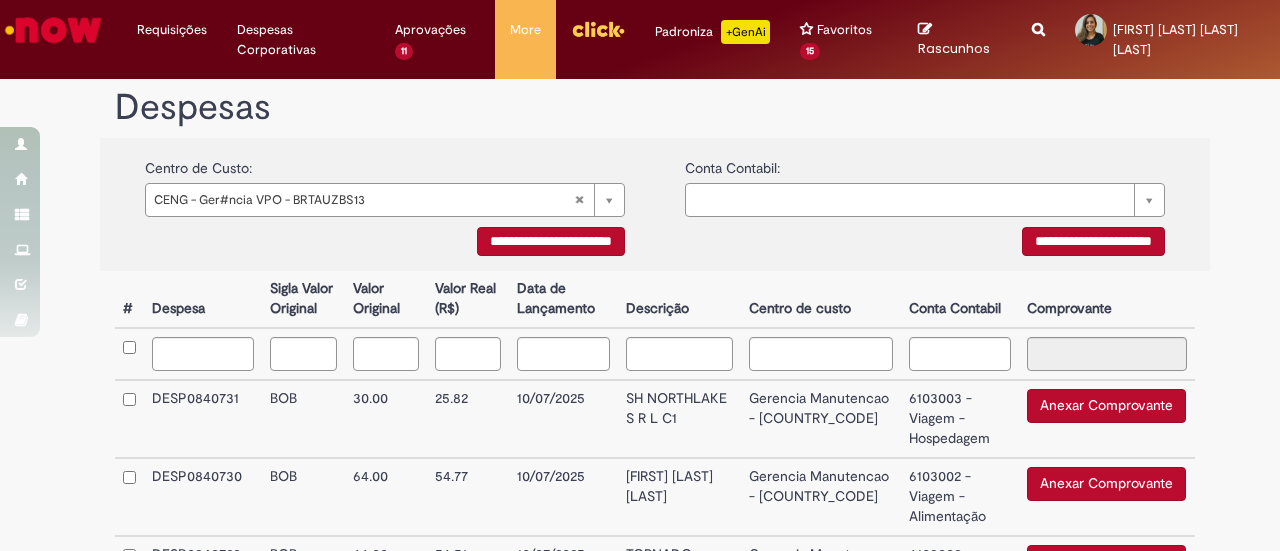 click on "**********" at bounding box center (551, 241) 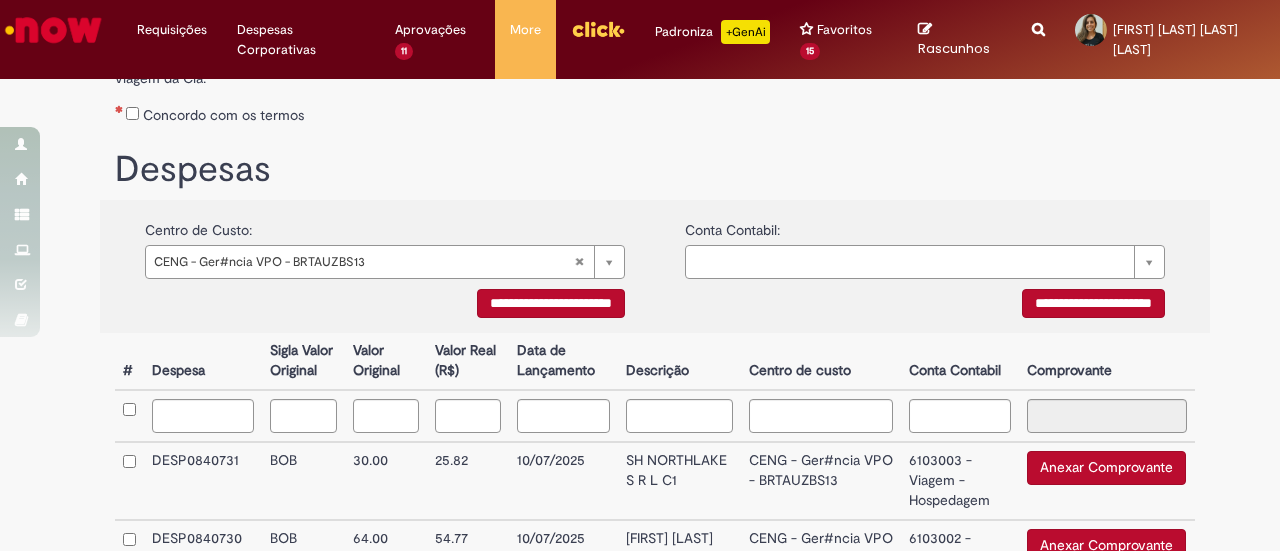 scroll, scrollTop: 291, scrollLeft: 0, axis: vertical 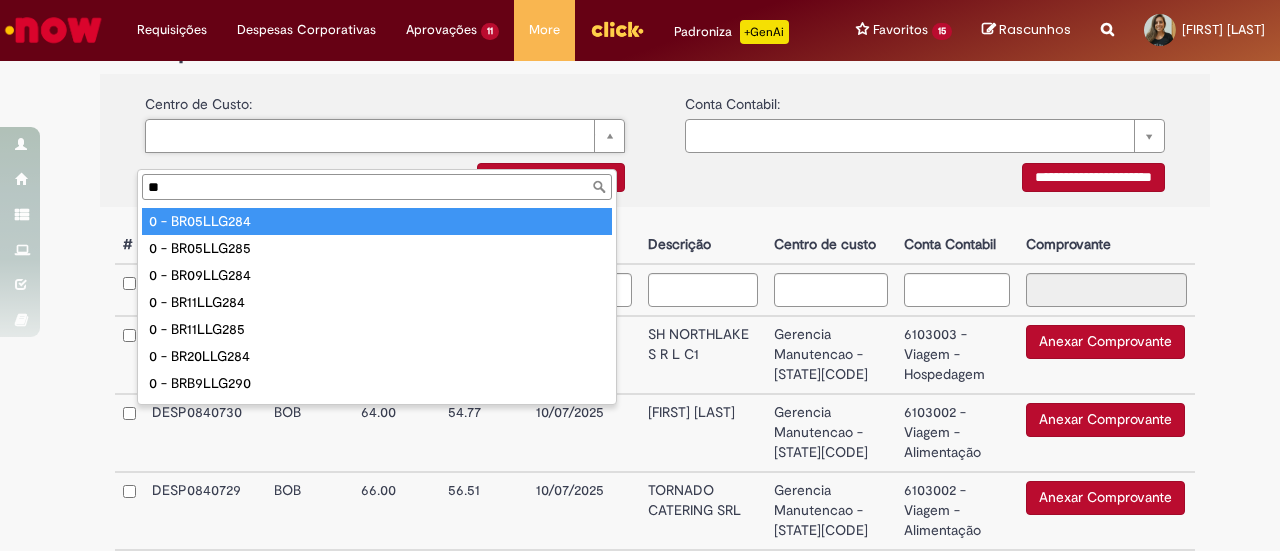 type on "*" 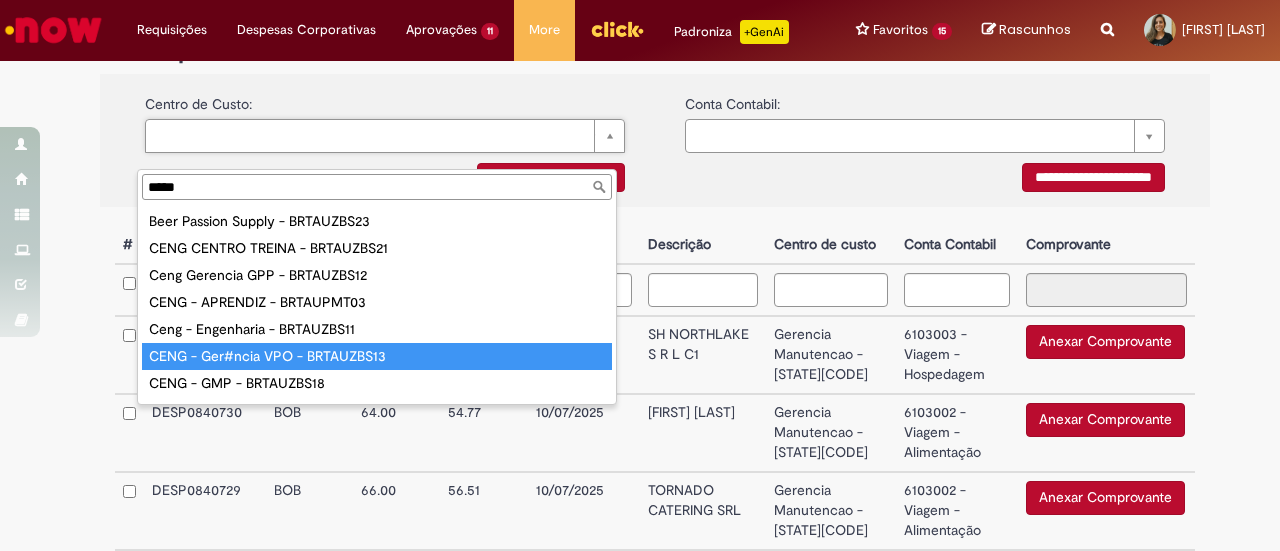 type on "*****" 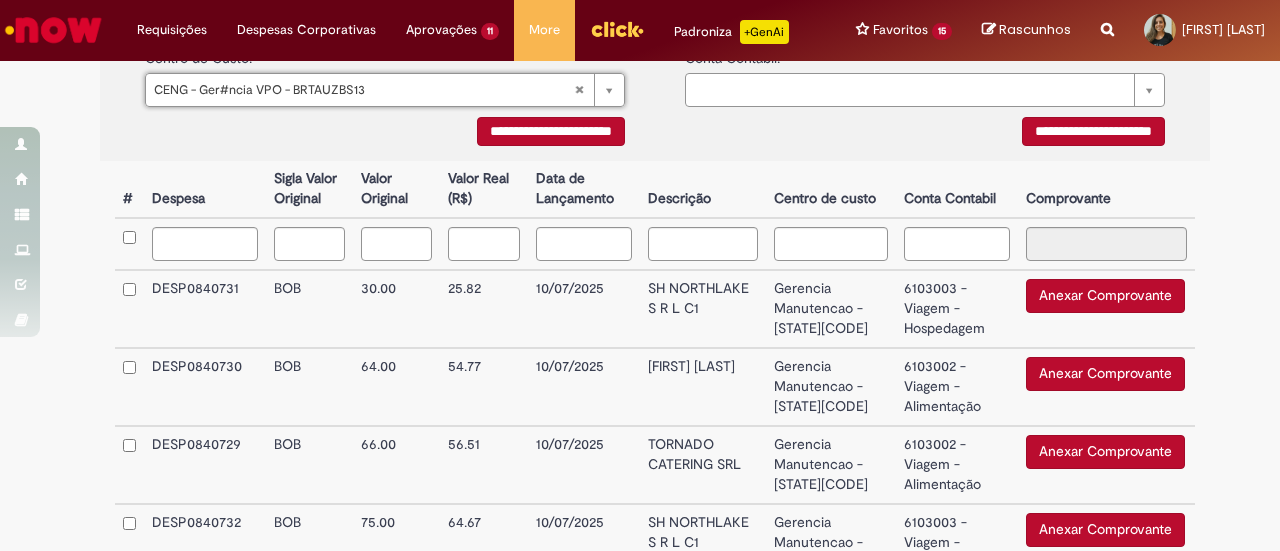 scroll, scrollTop: 472, scrollLeft: 0, axis: vertical 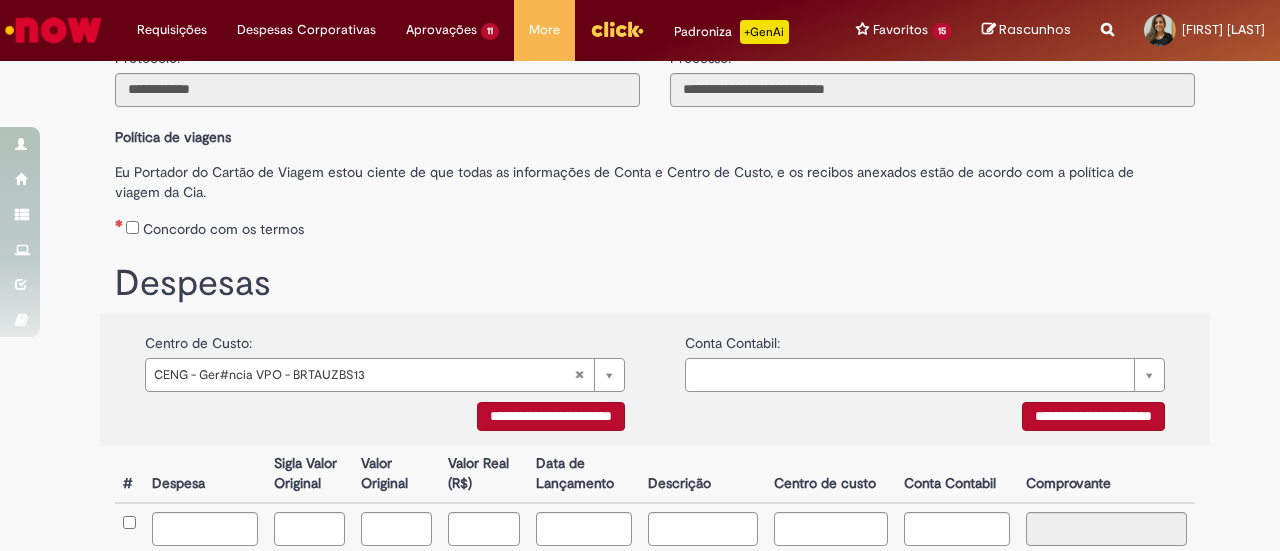 click on "**********" at bounding box center [551, 416] 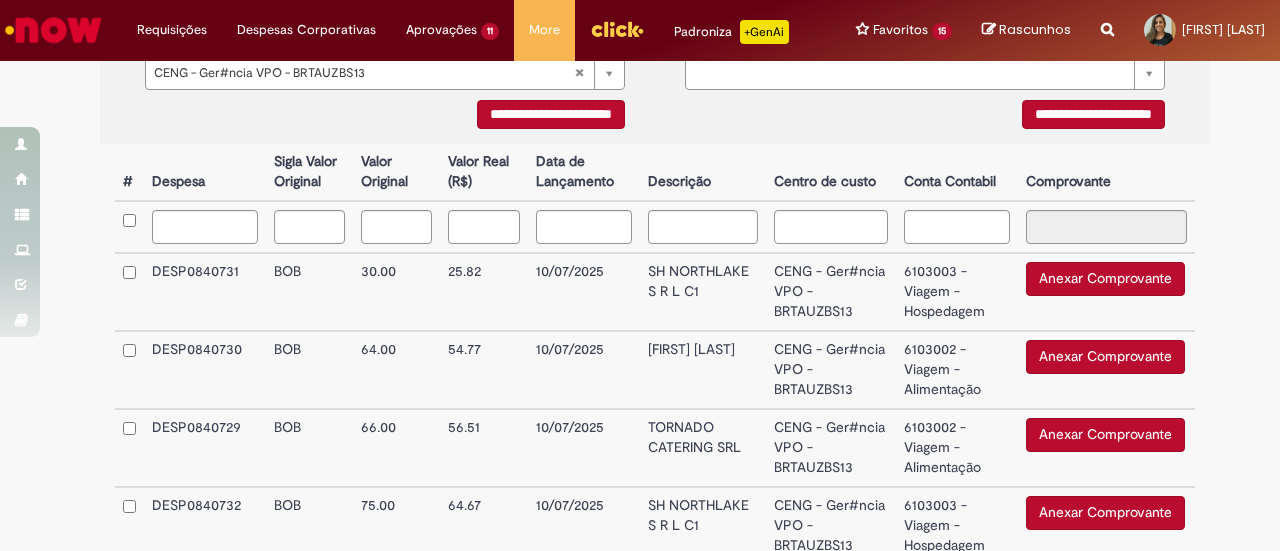 scroll, scrollTop: 518, scrollLeft: 0, axis: vertical 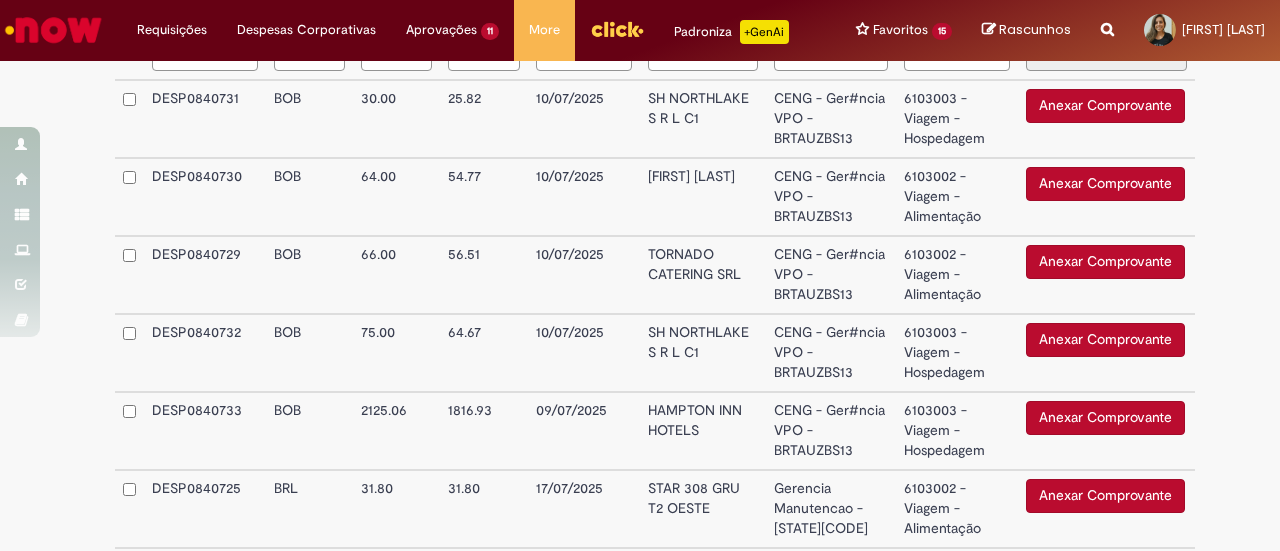 click on "CENG - Ger#ncia VPO - BRTAUZBS13" at bounding box center [831, 353] 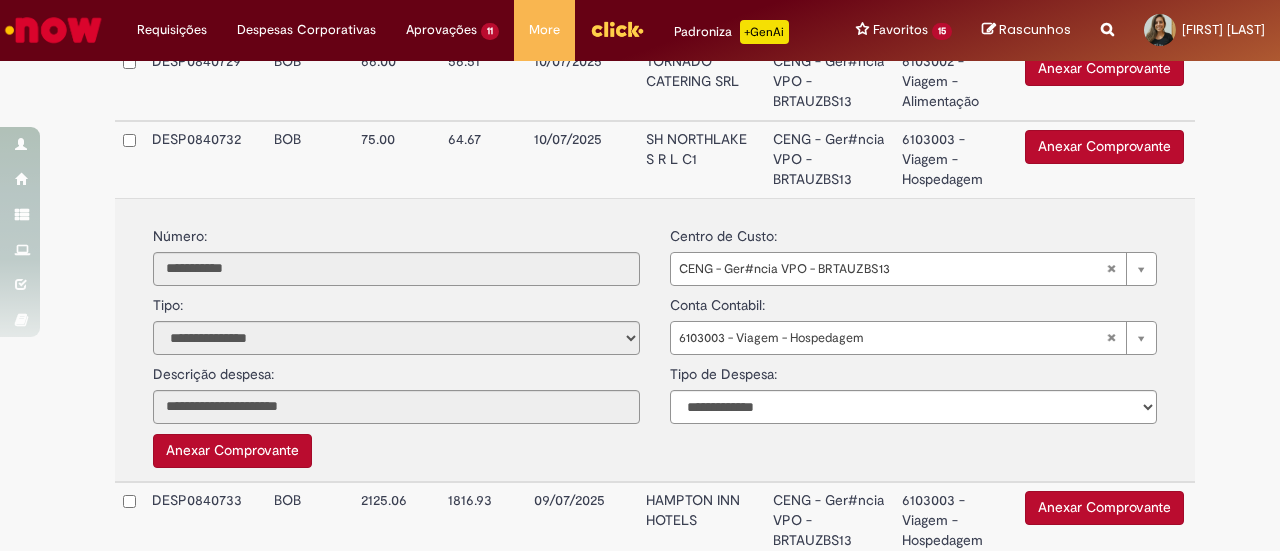 scroll, scrollTop: 850, scrollLeft: 0, axis: vertical 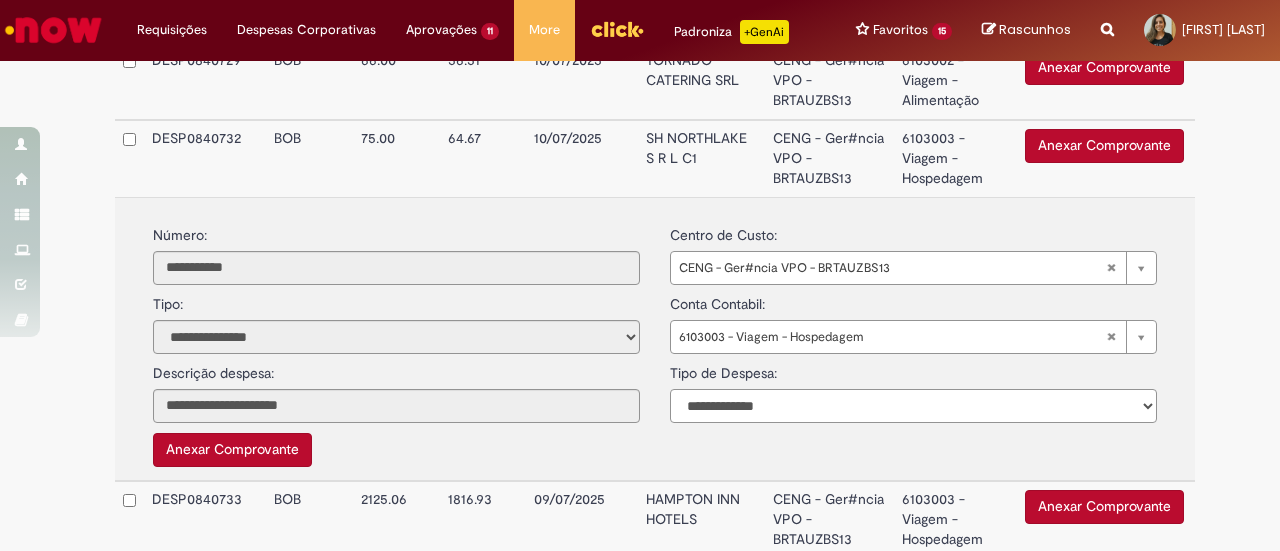 click on "**********" at bounding box center [913, 406] 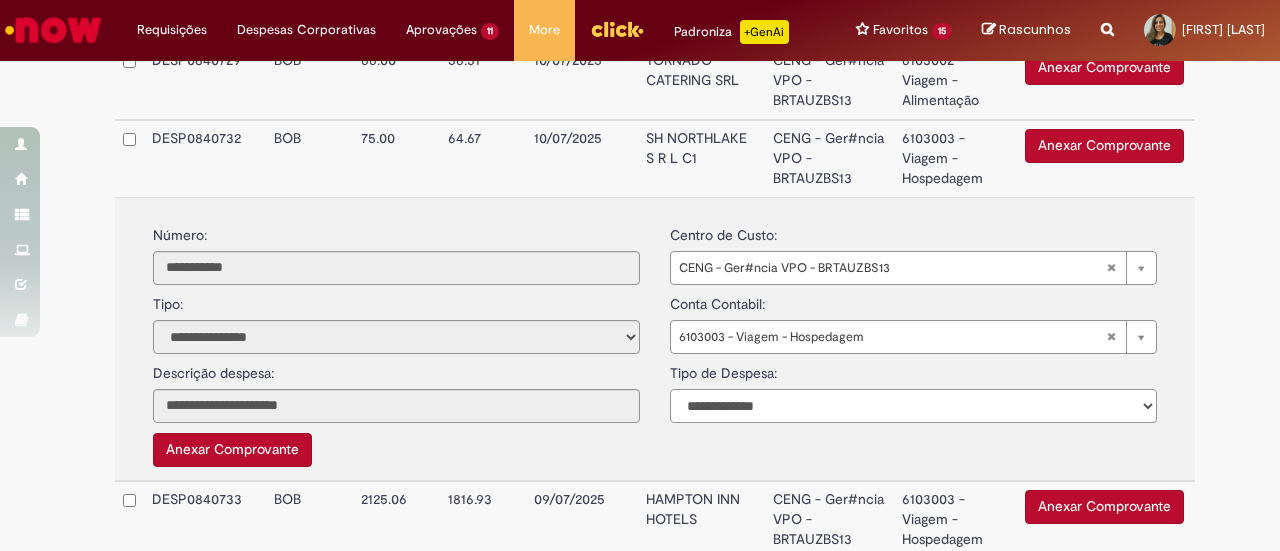 select on "*" 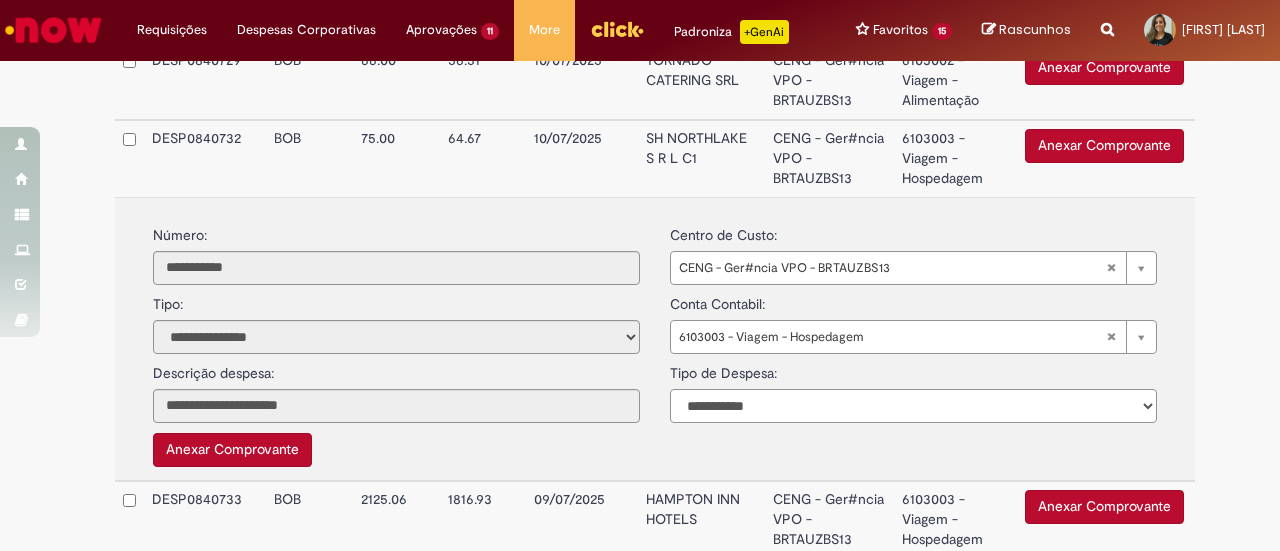 click on "**********" at bounding box center (913, 406) 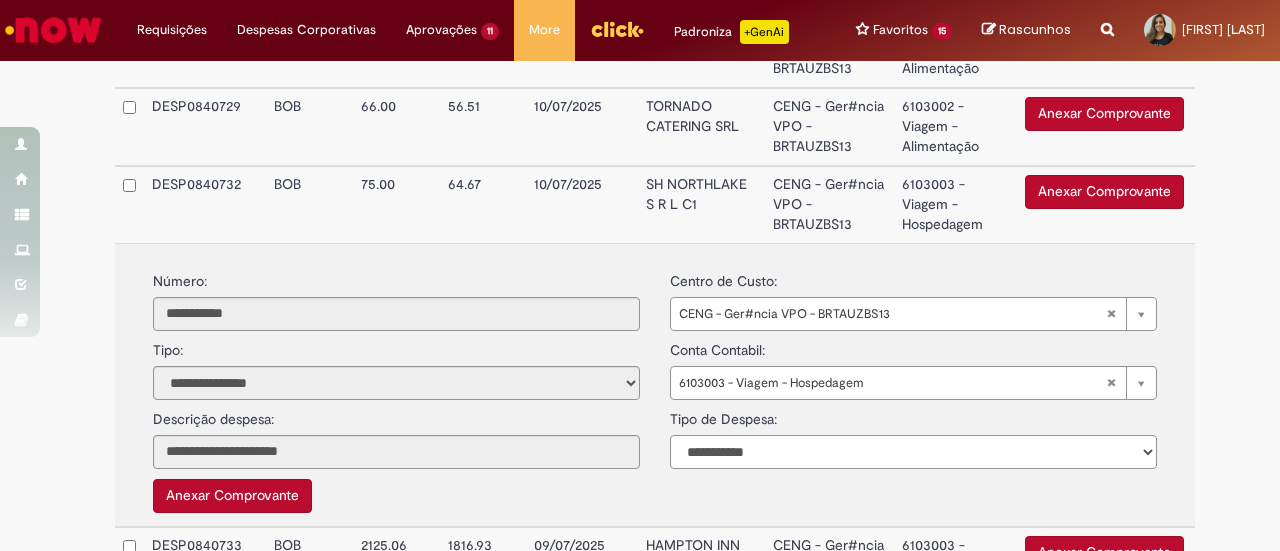 scroll, scrollTop: 803, scrollLeft: 0, axis: vertical 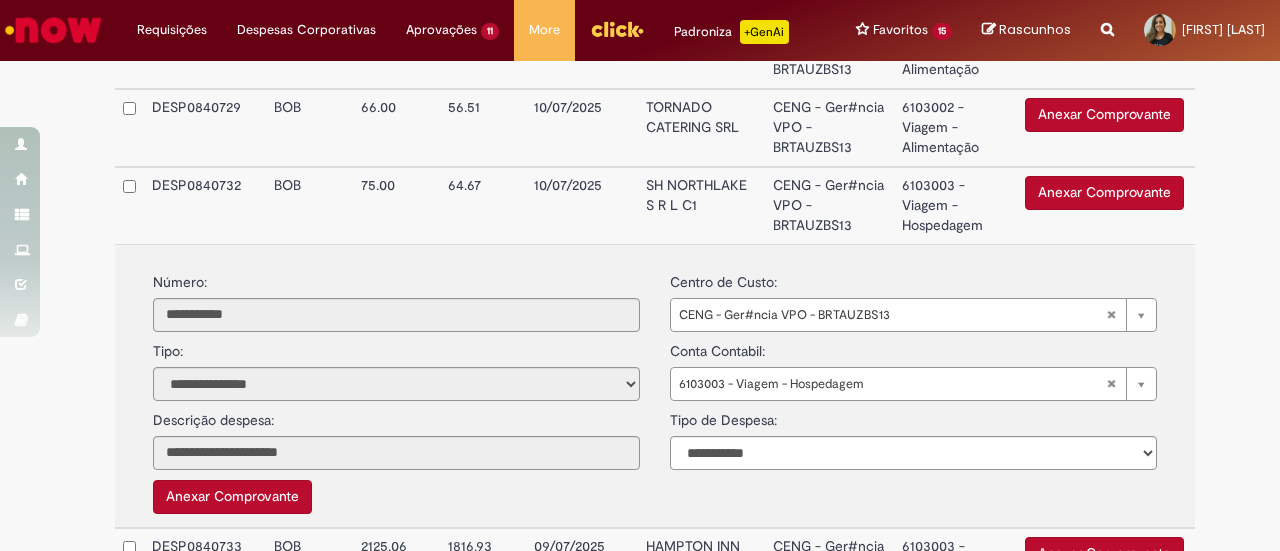 click on "CENG - Ger#ncia VPO - BRTAUZBS13" at bounding box center [829, 205] 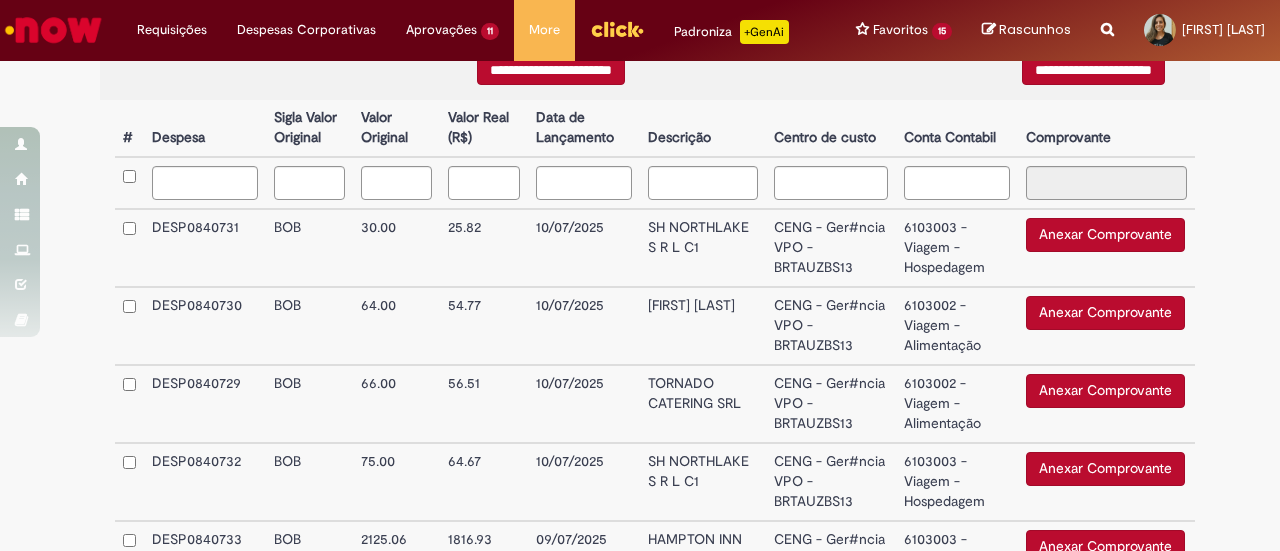 scroll, scrollTop: 533, scrollLeft: 0, axis: vertical 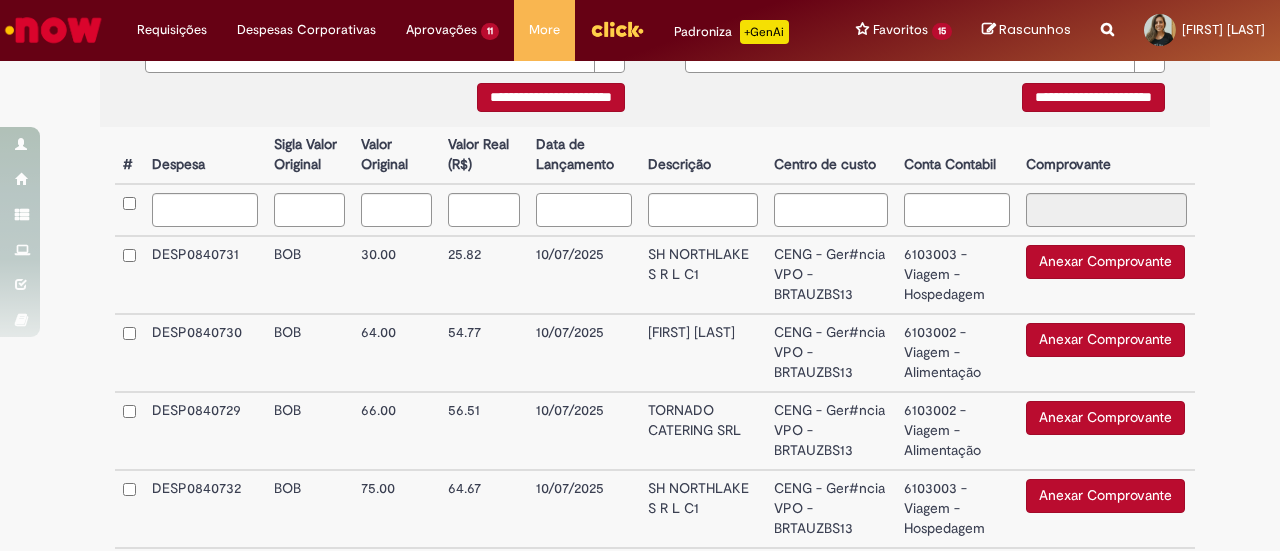 click at bounding box center [584, 210] 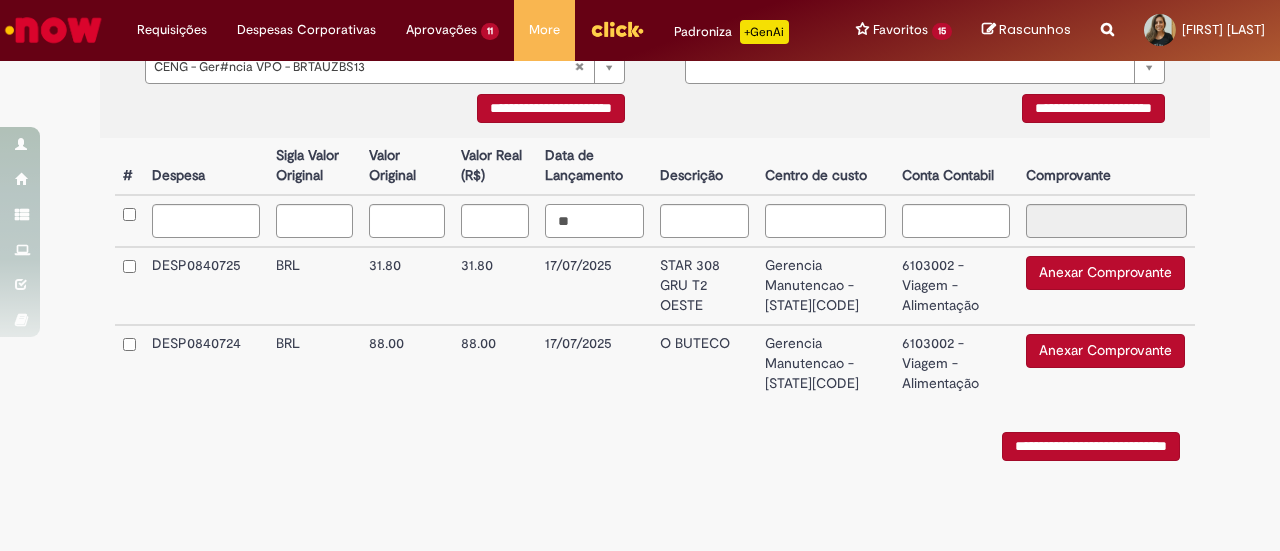 type on "**" 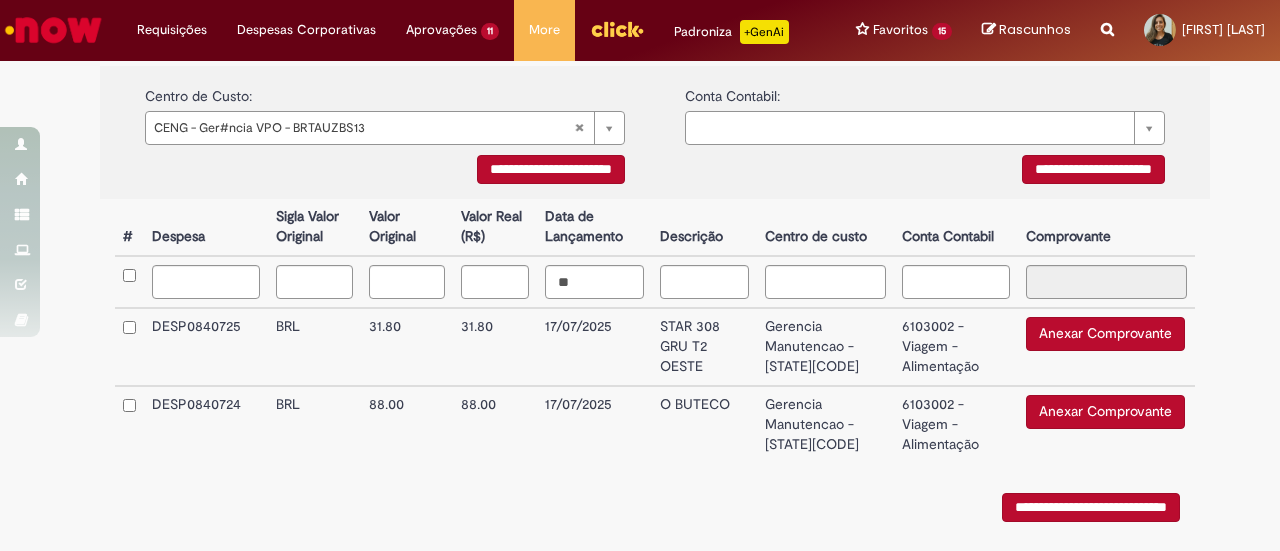 scroll, scrollTop: 386, scrollLeft: 0, axis: vertical 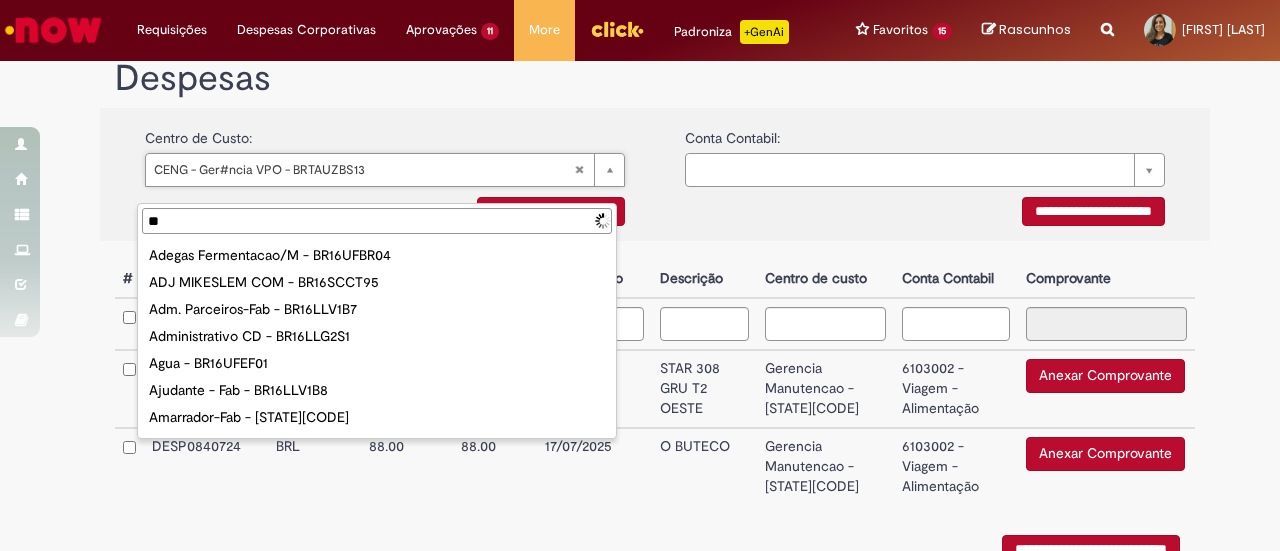 type on "*" 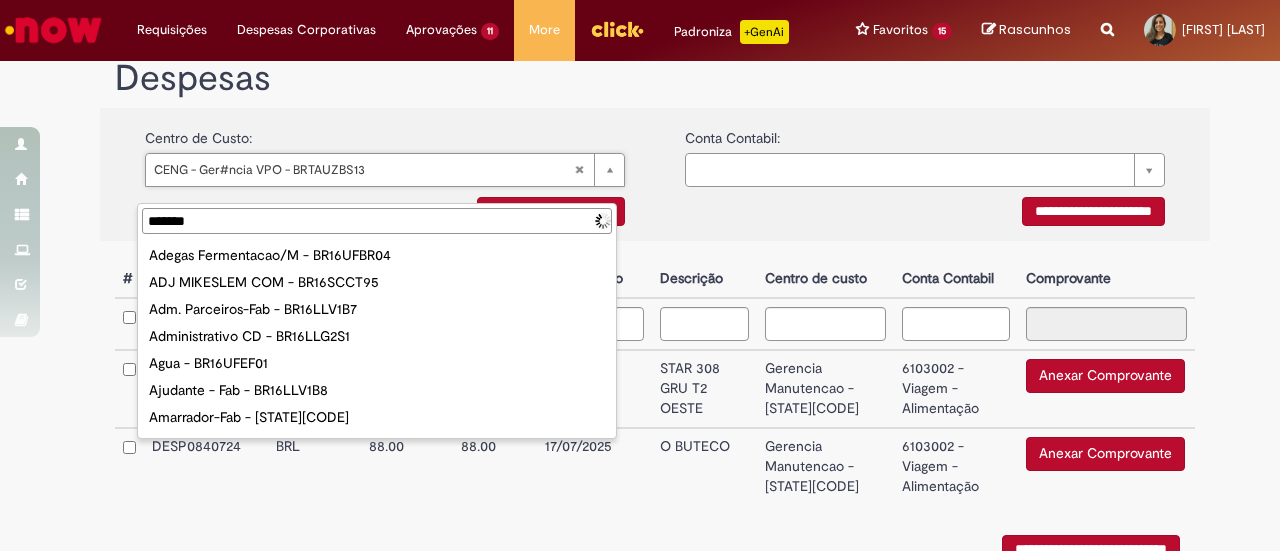 type on "********" 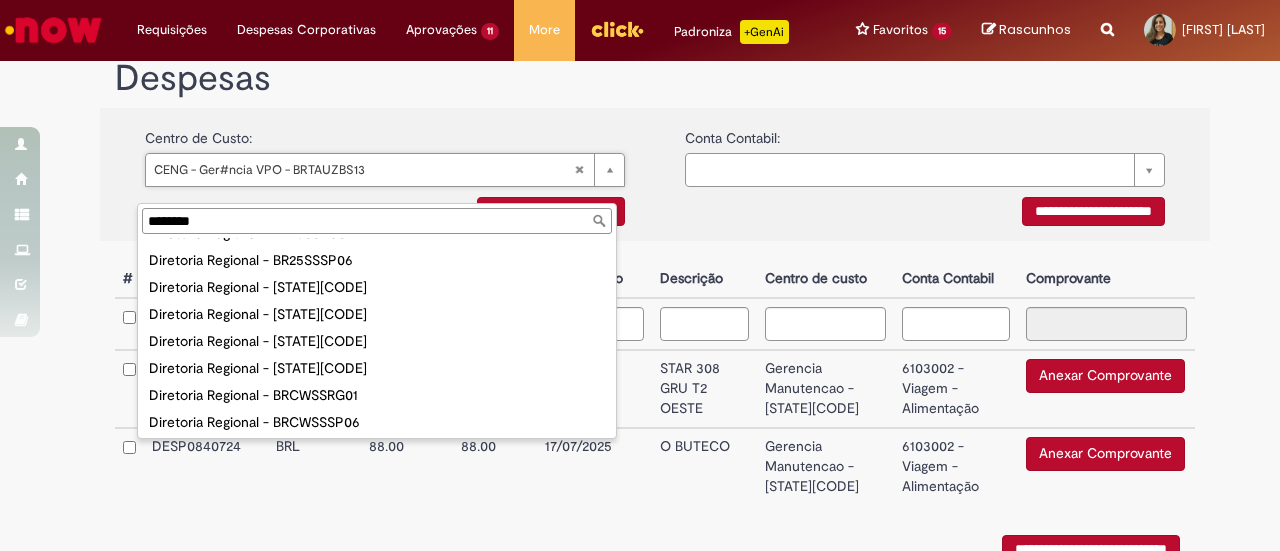 scroll, scrollTop: 50, scrollLeft: 0, axis: vertical 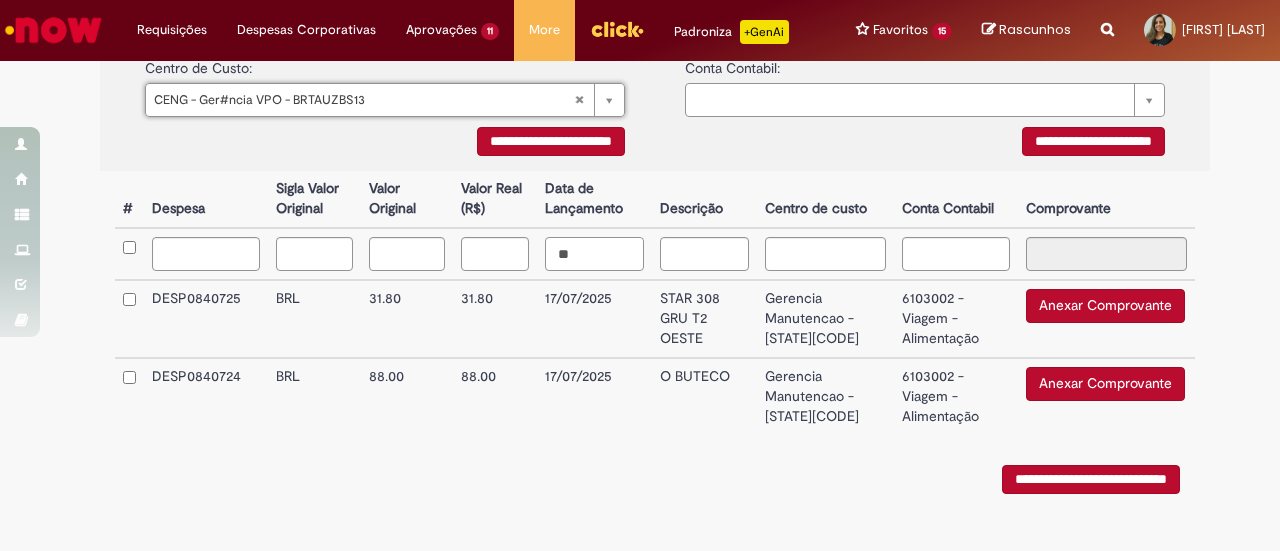 drag, startPoint x: 582, startPoint y: 264, endPoint x: 530, endPoint y: 269, distance: 52.23983 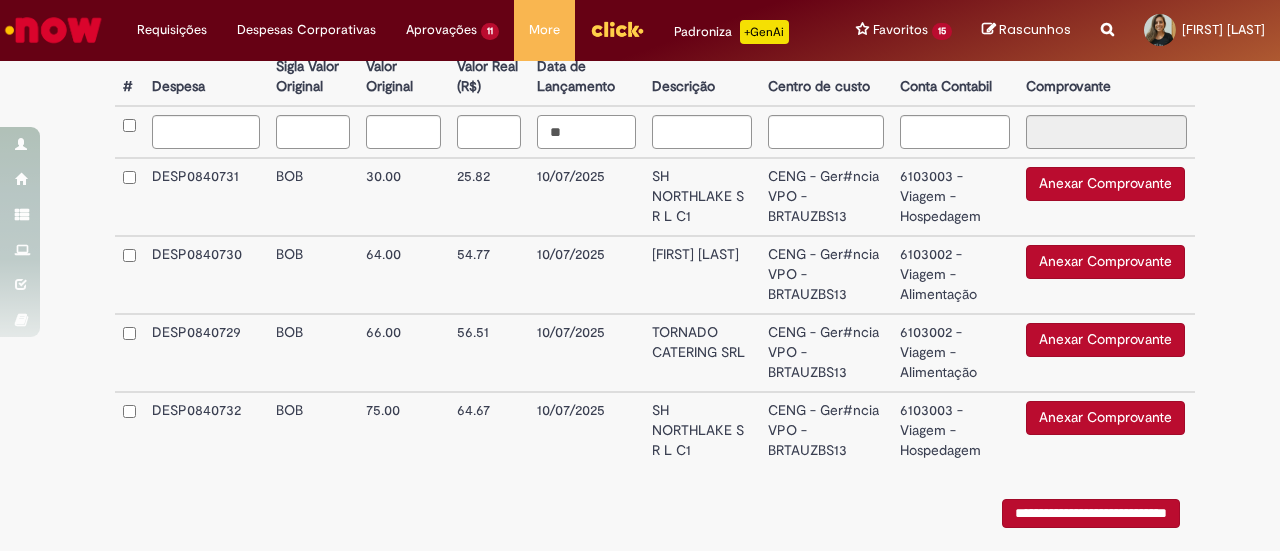 scroll, scrollTop: 574, scrollLeft: 0, axis: vertical 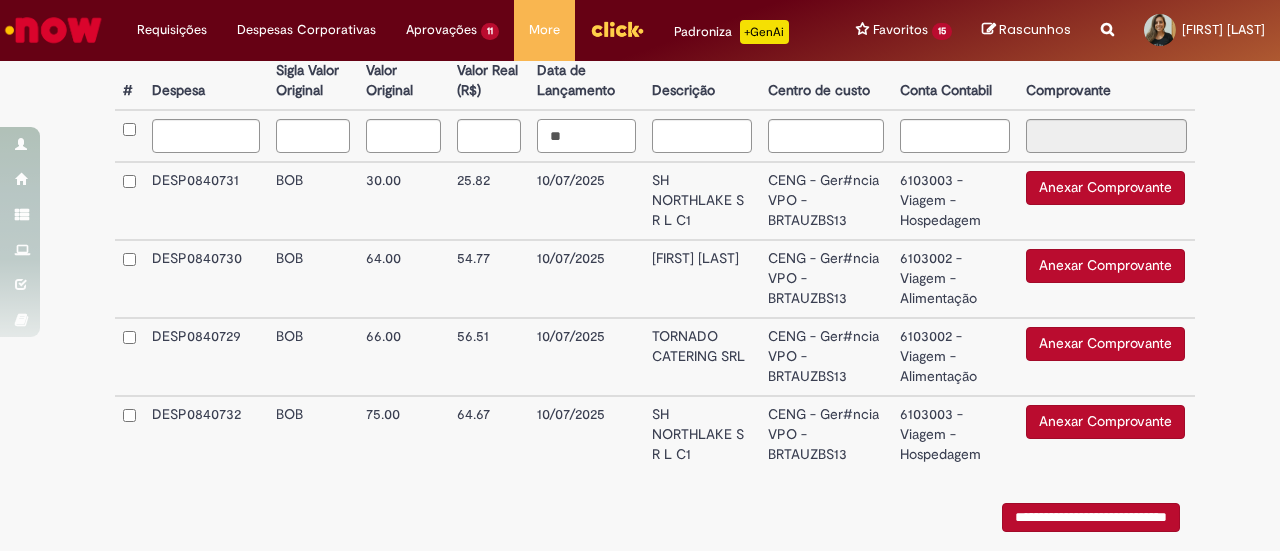 click on "**" at bounding box center [586, 136] 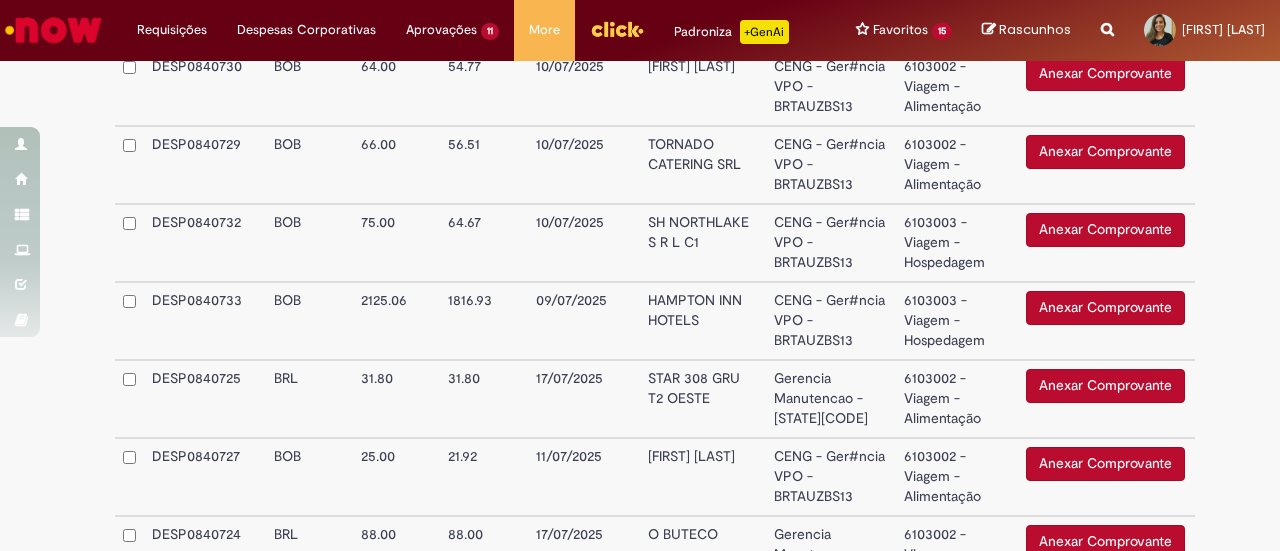 scroll, scrollTop: 768, scrollLeft: 0, axis: vertical 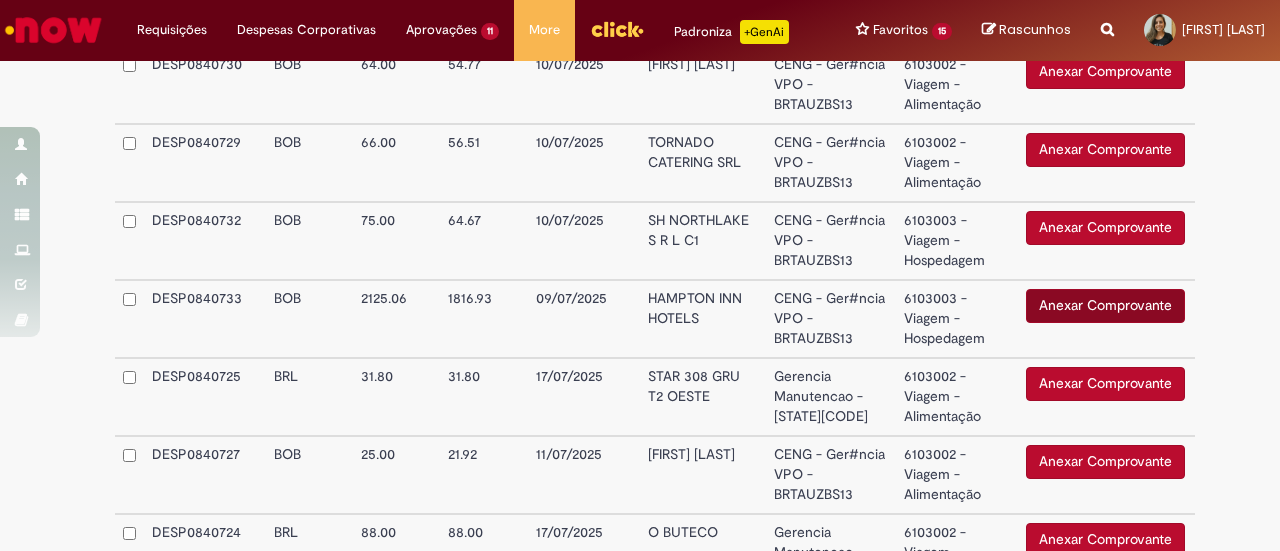 type 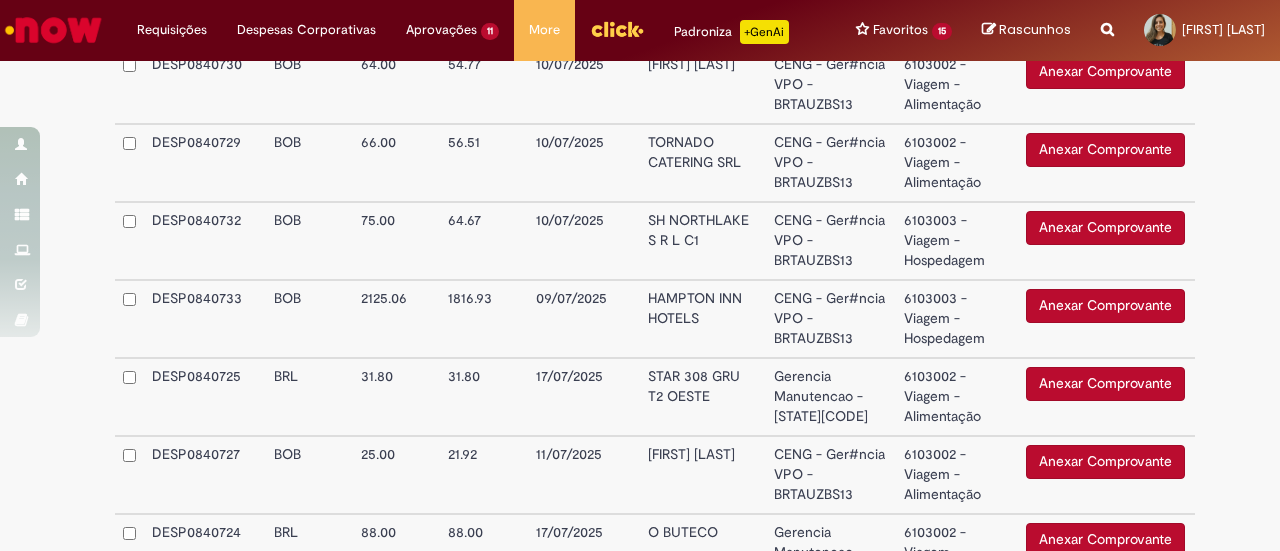 click on "Anexar Comprovante" at bounding box center (1105, 306) 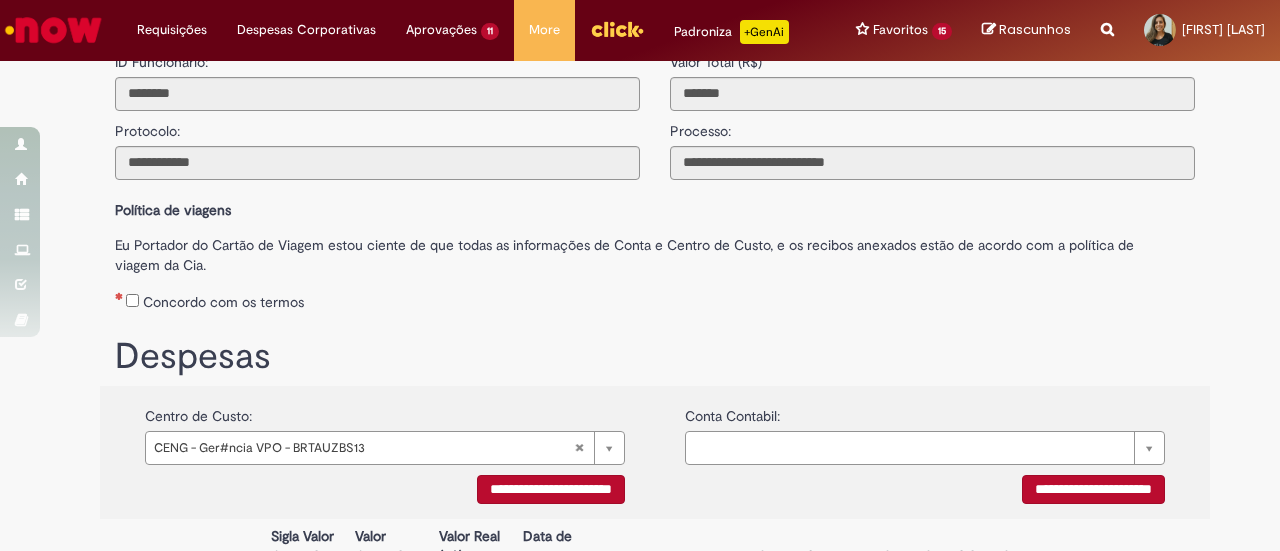 scroll, scrollTop: 127, scrollLeft: 0, axis: vertical 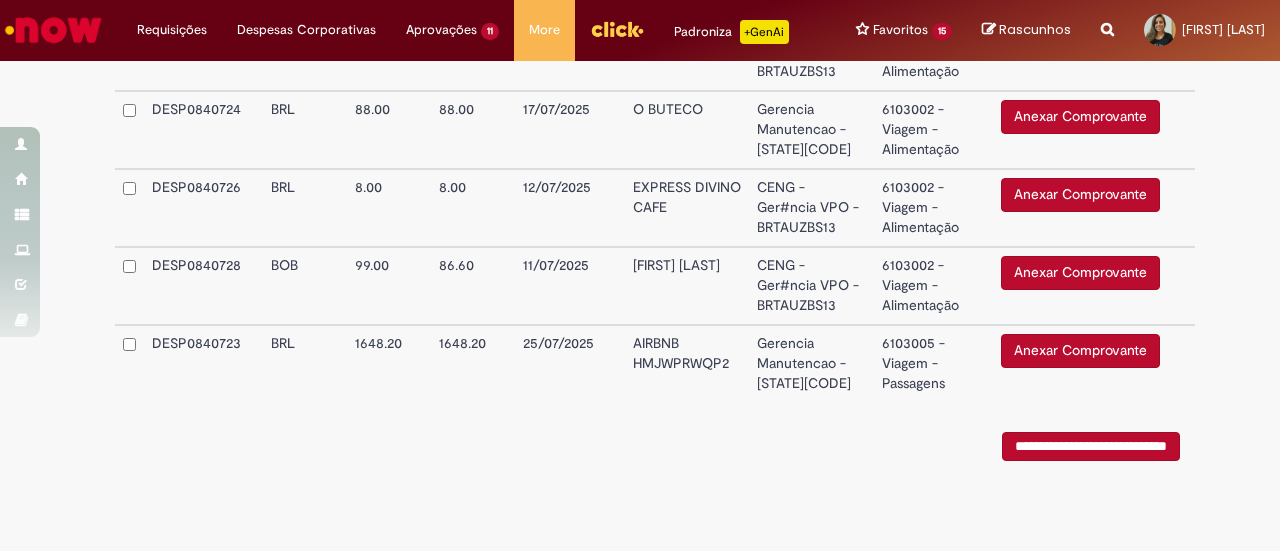 click at bounding box center [129, 130] 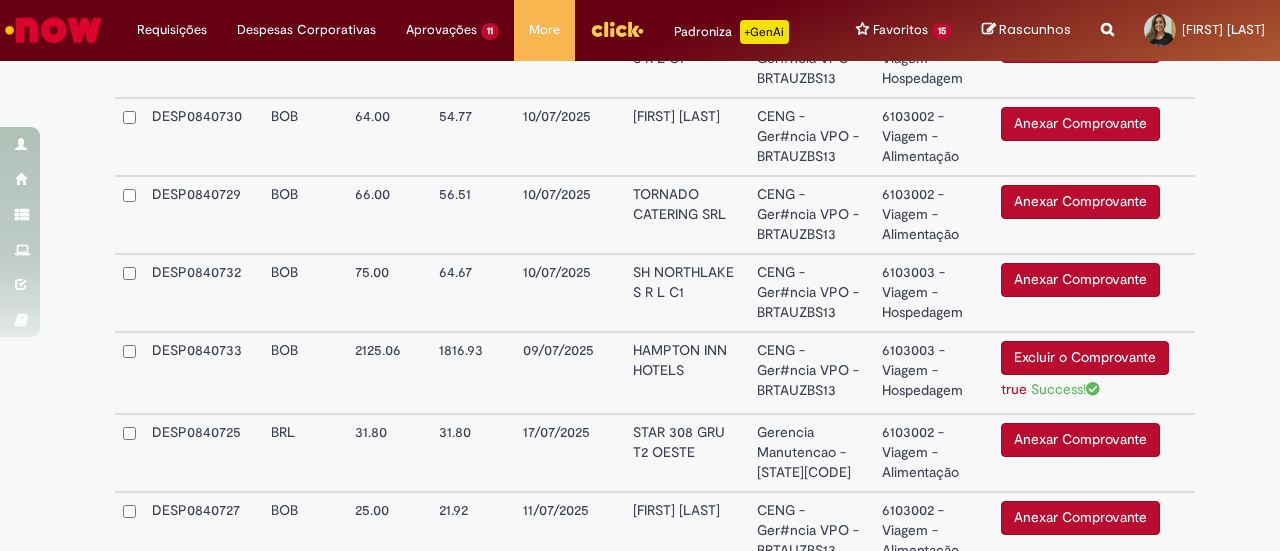 scroll, scrollTop: 772, scrollLeft: 0, axis: vertical 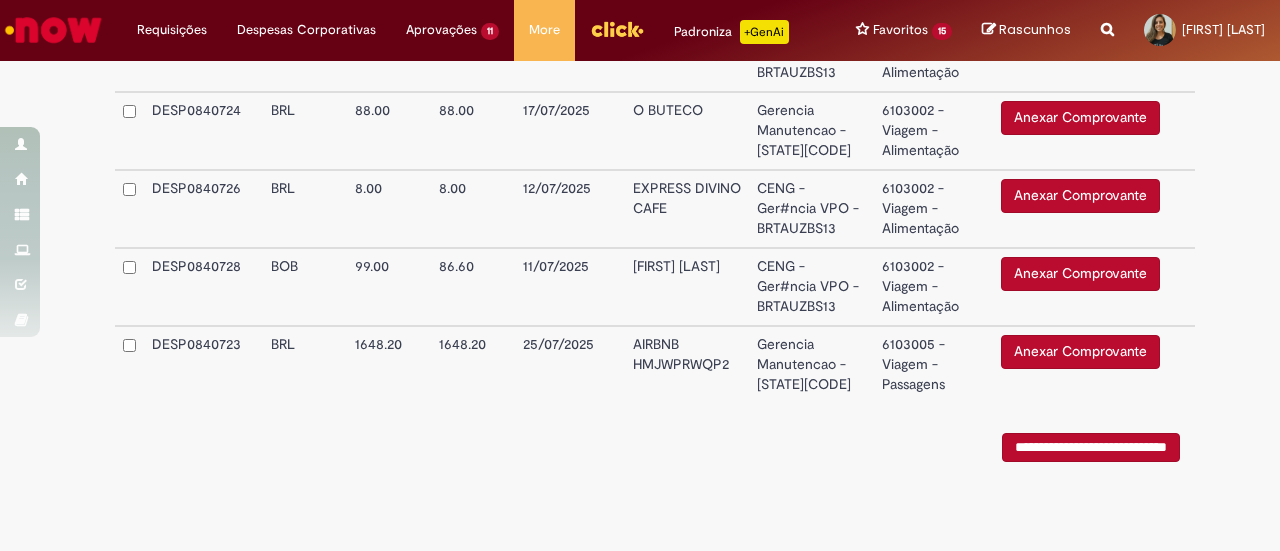 click on "Gerencia Manutencao - BR24UMTN16" at bounding box center [811, 364] 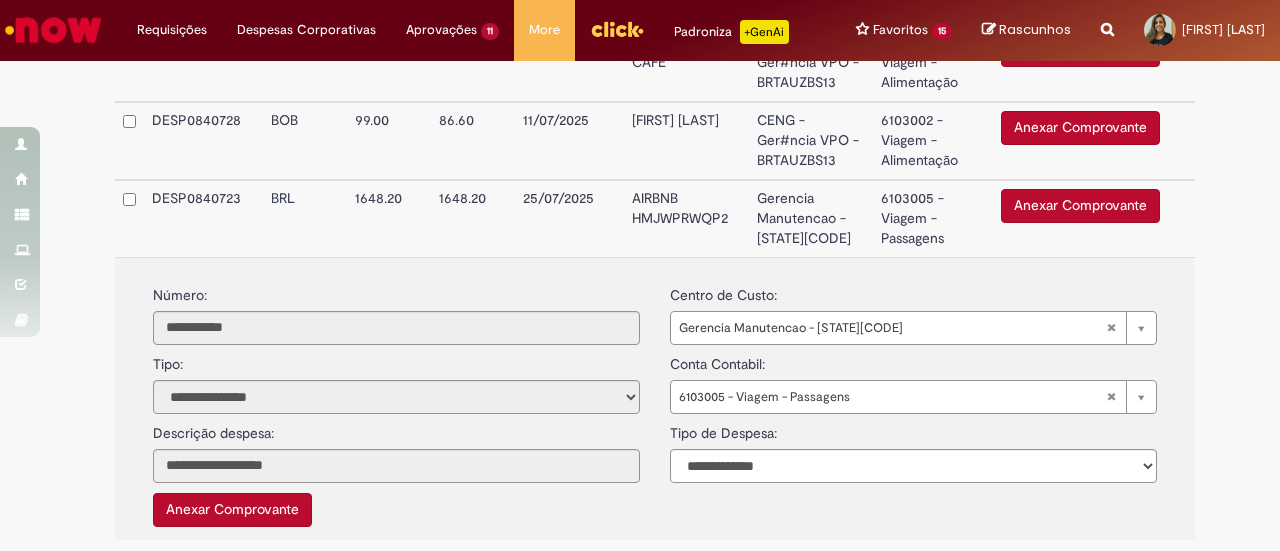 scroll, scrollTop: 1341, scrollLeft: 0, axis: vertical 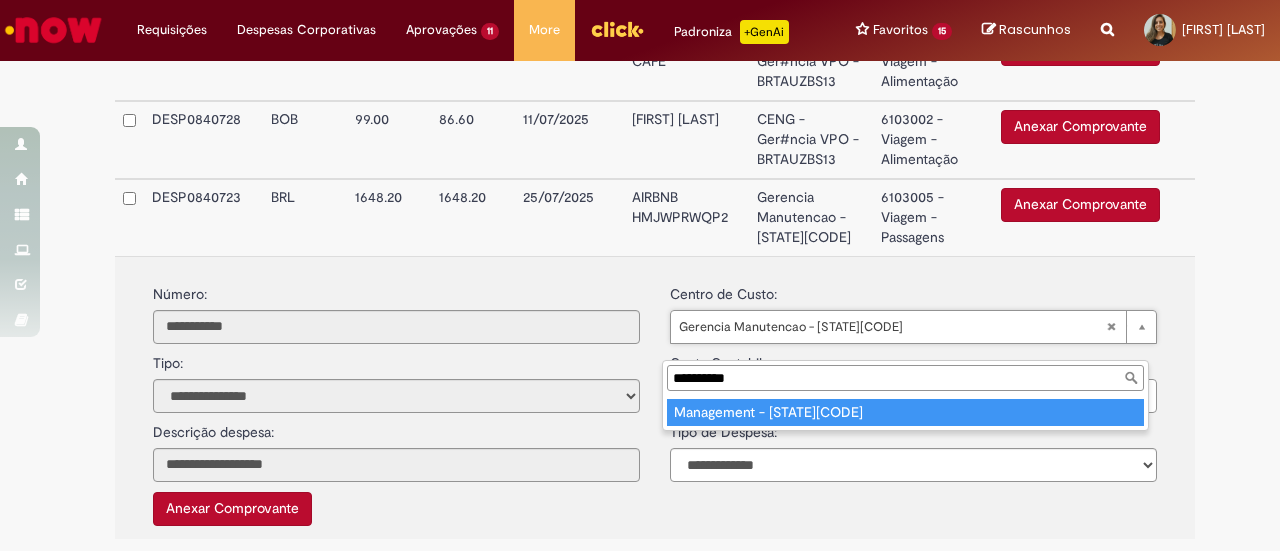 type on "**********" 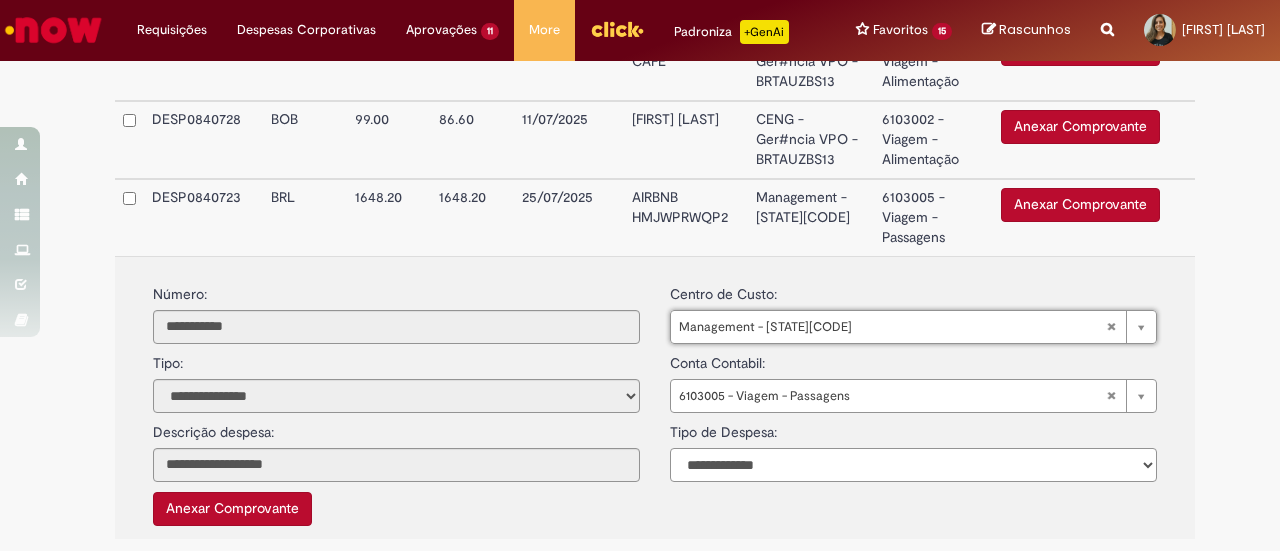 click on "**********" at bounding box center [913, 465] 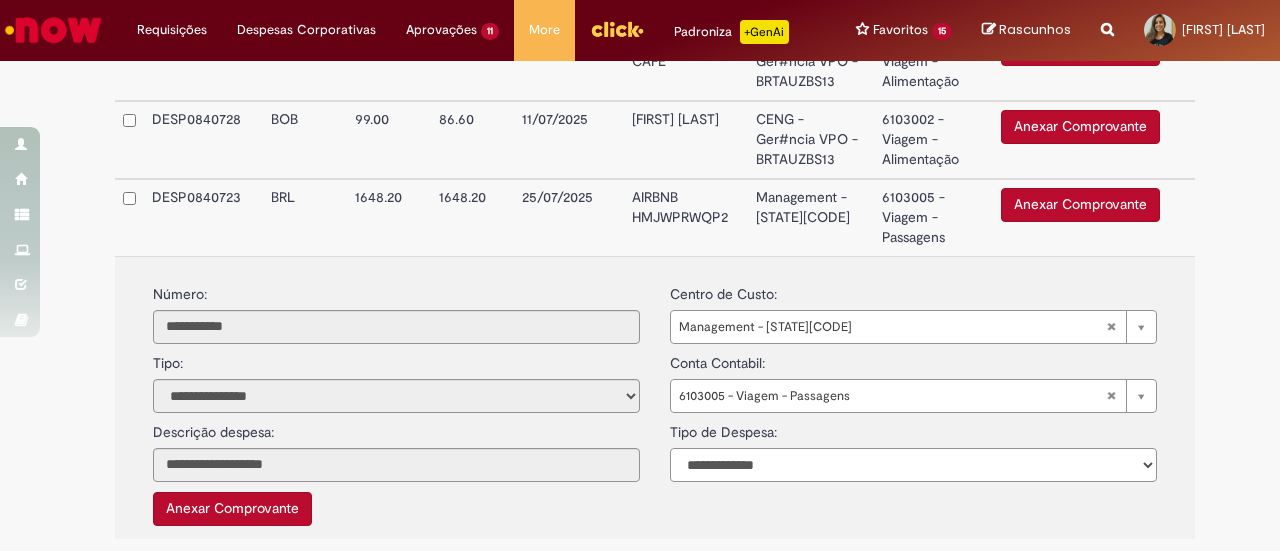 select on "*" 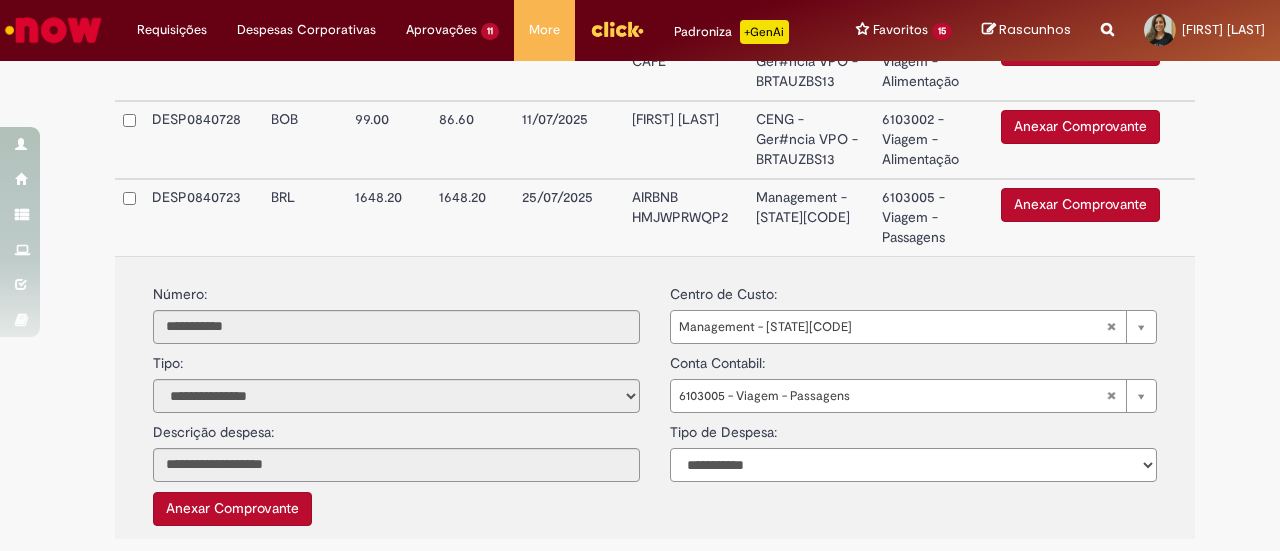 click on "**********" at bounding box center [913, 465] 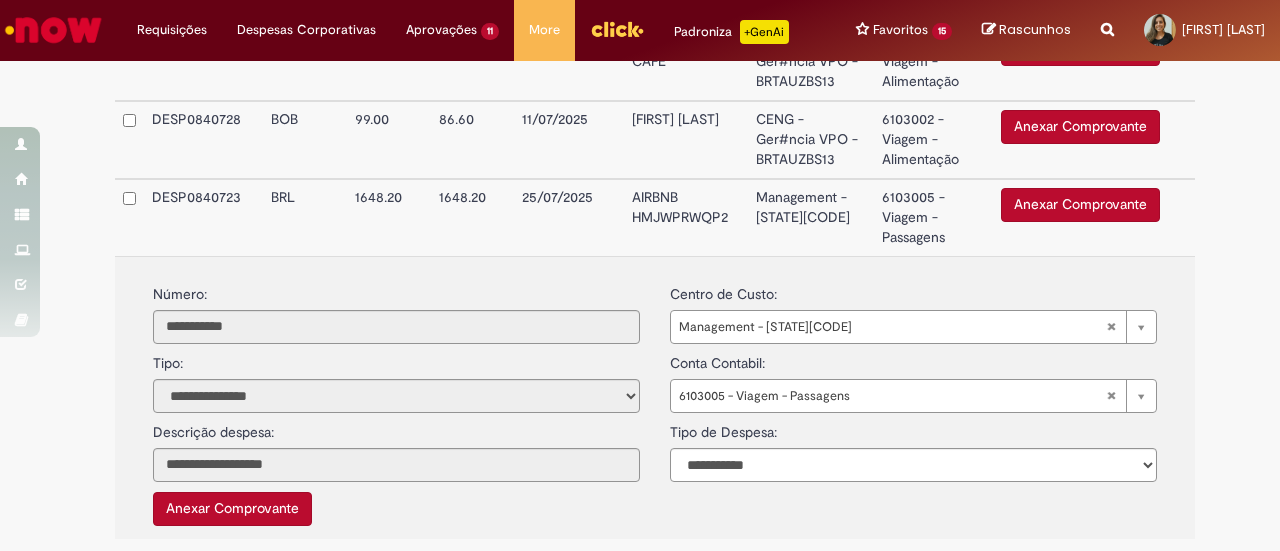 click on "AIRBNB   HMJWPRWQP2" at bounding box center [686, 217] 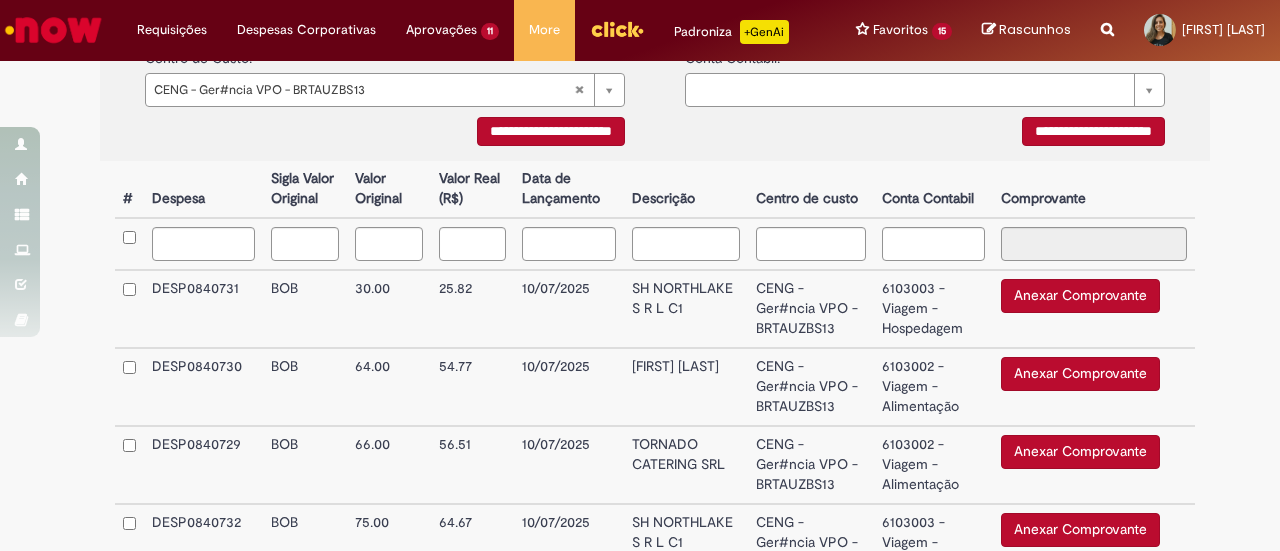 scroll, scrollTop: 390, scrollLeft: 0, axis: vertical 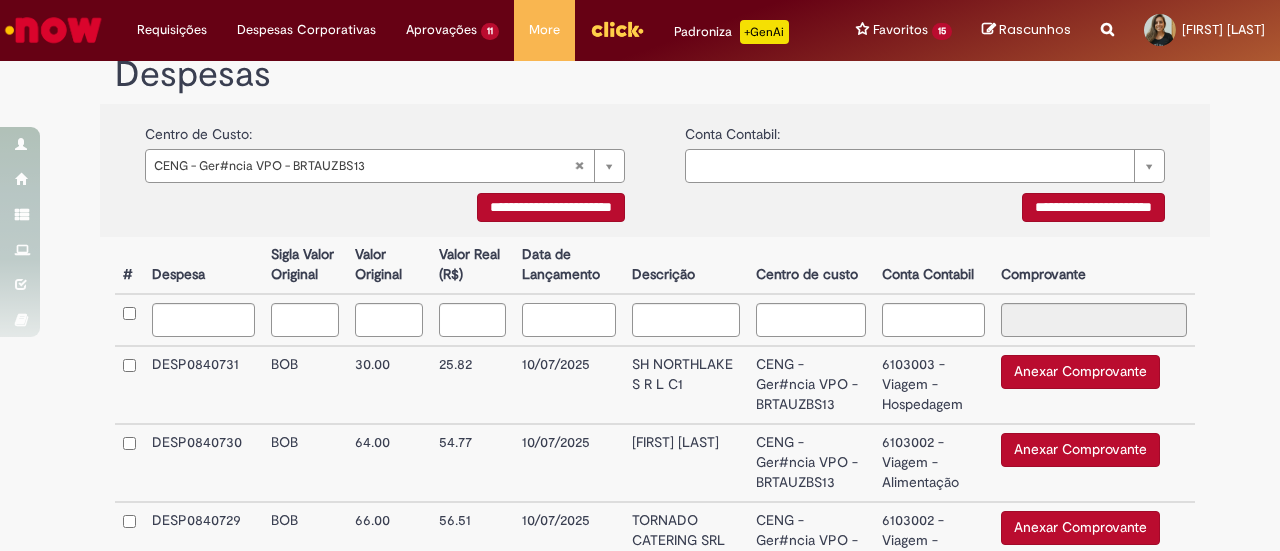 click at bounding box center [568, 320] 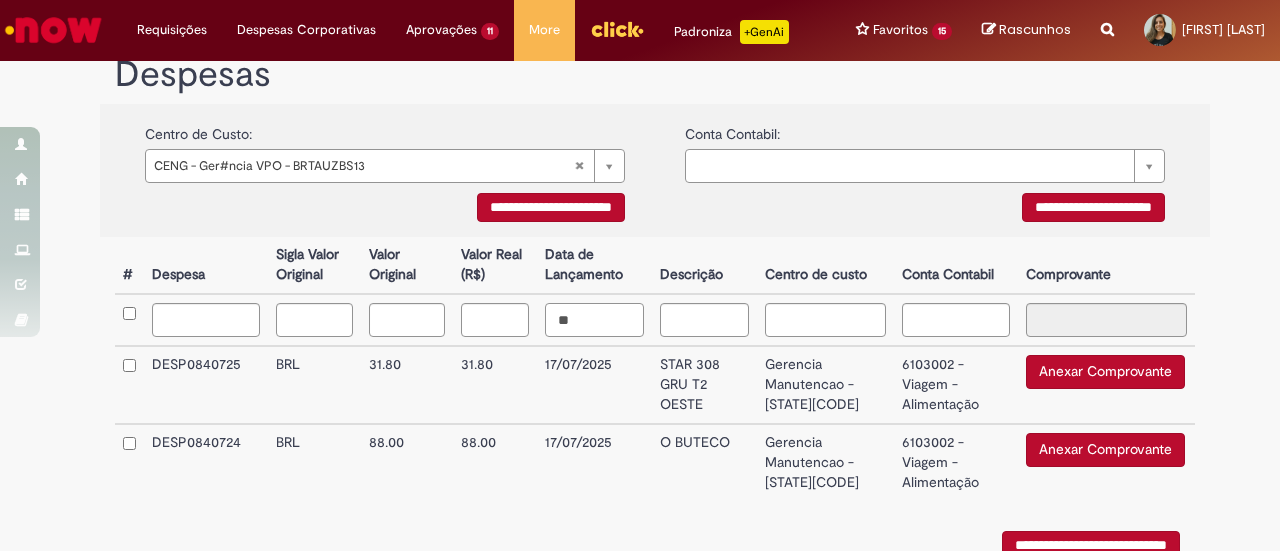 type on "**" 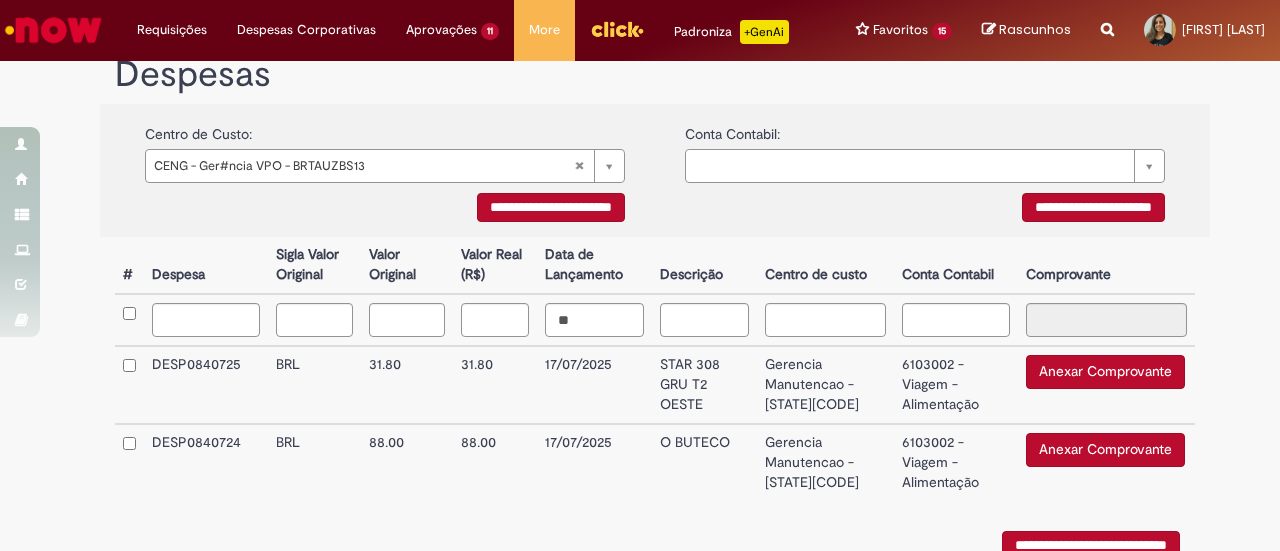 click at bounding box center (129, 385) 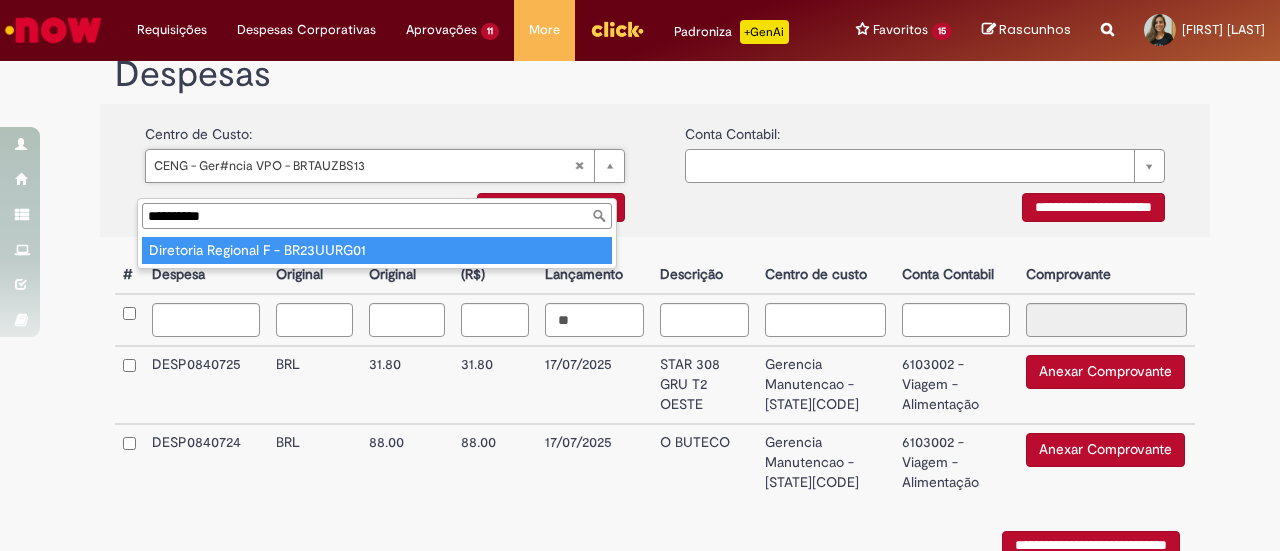 type on "**********" 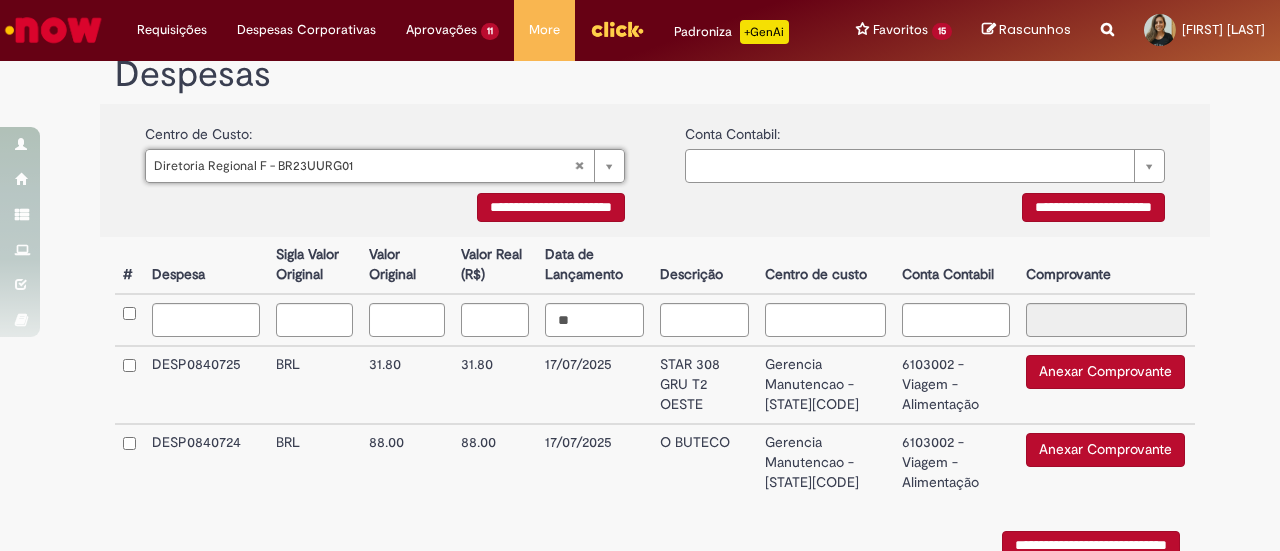 click on "**********" at bounding box center [385, 210] 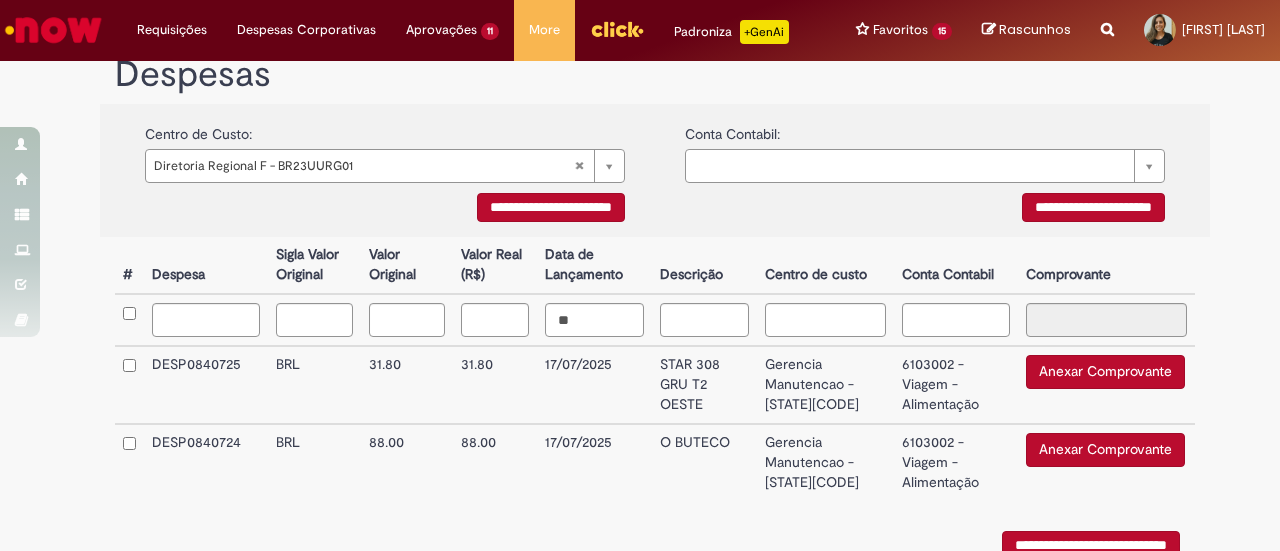click on "**********" at bounding box center [551, 207] 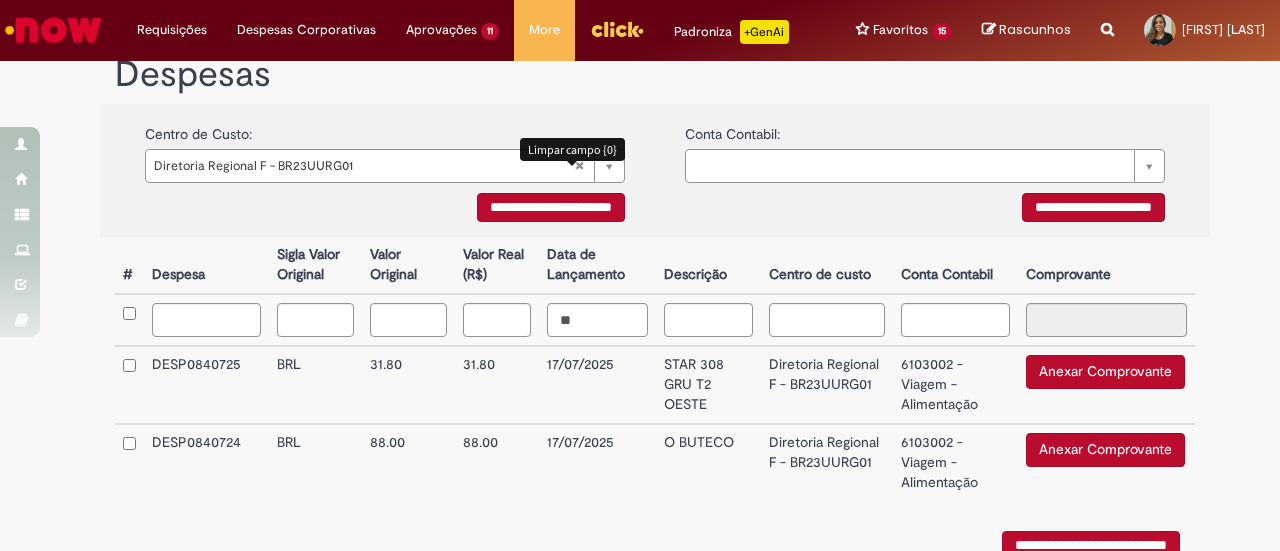 type 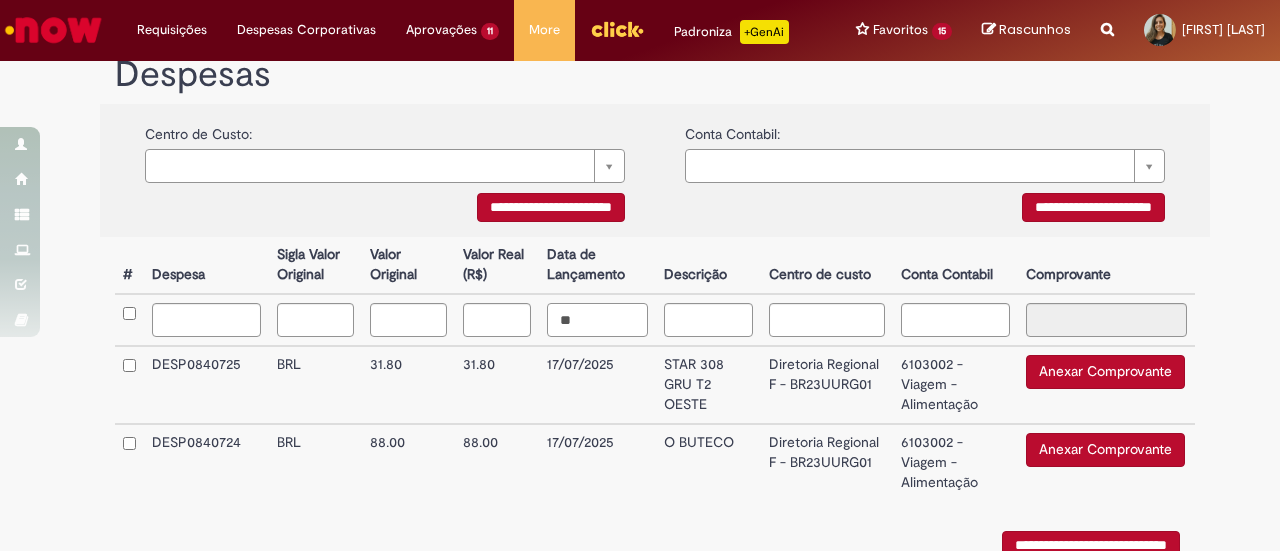 drag, startPoint x: 554, startPoint y: 345, endPoint x: 517, endPoint y: 337, distance: 37.85499 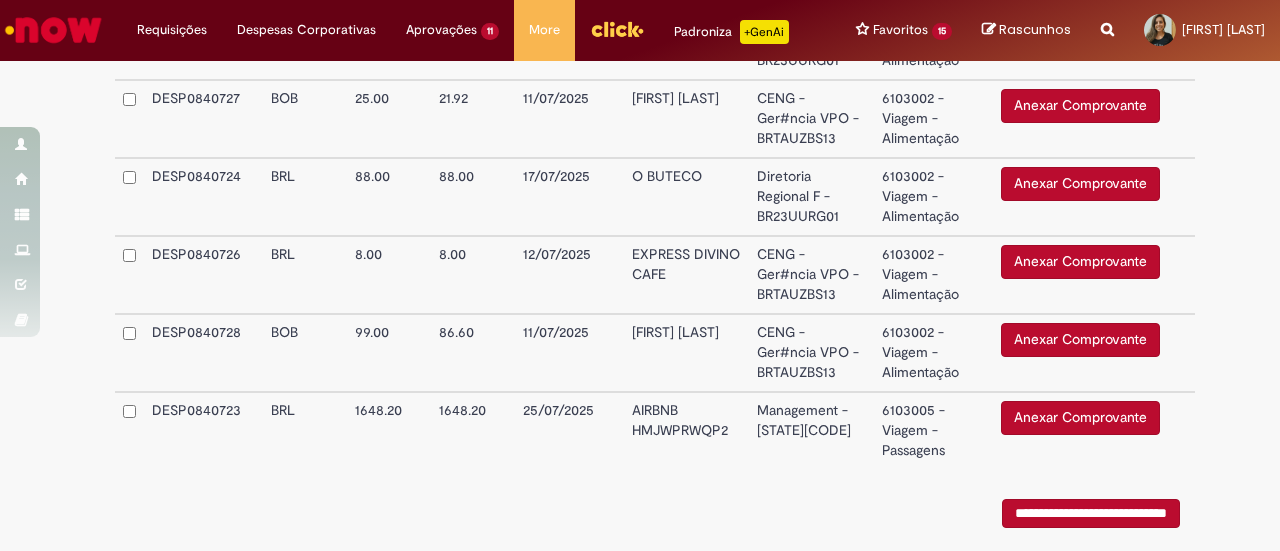 scroll, scrollTop: 1130, scrollLeft: 0, axis: vertical 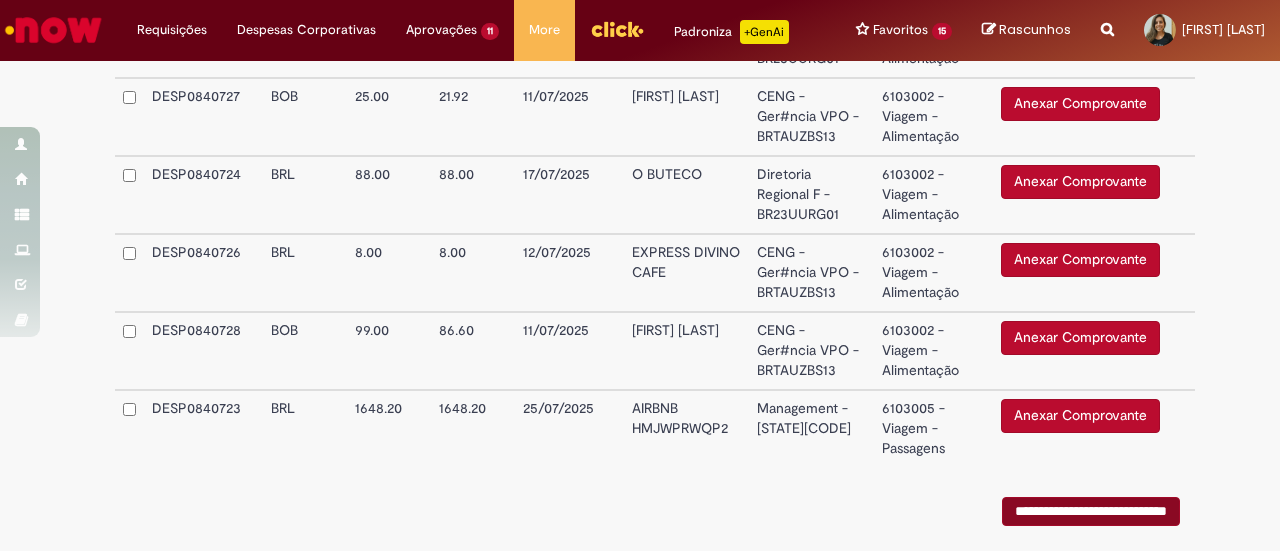 type 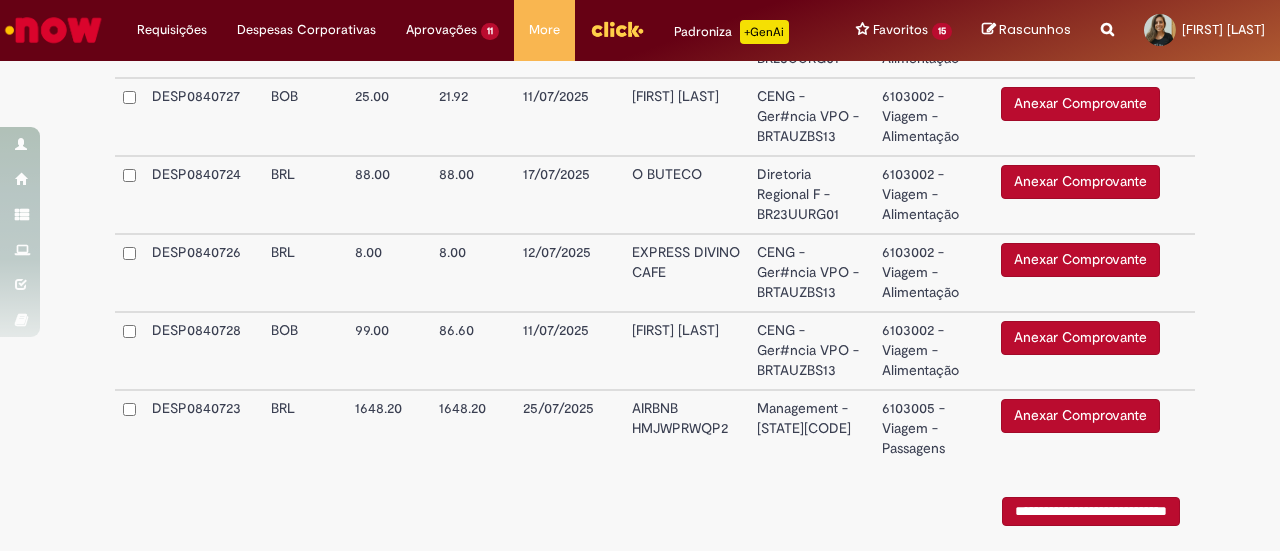 click on "**********" at bounding box center (1091, 511) 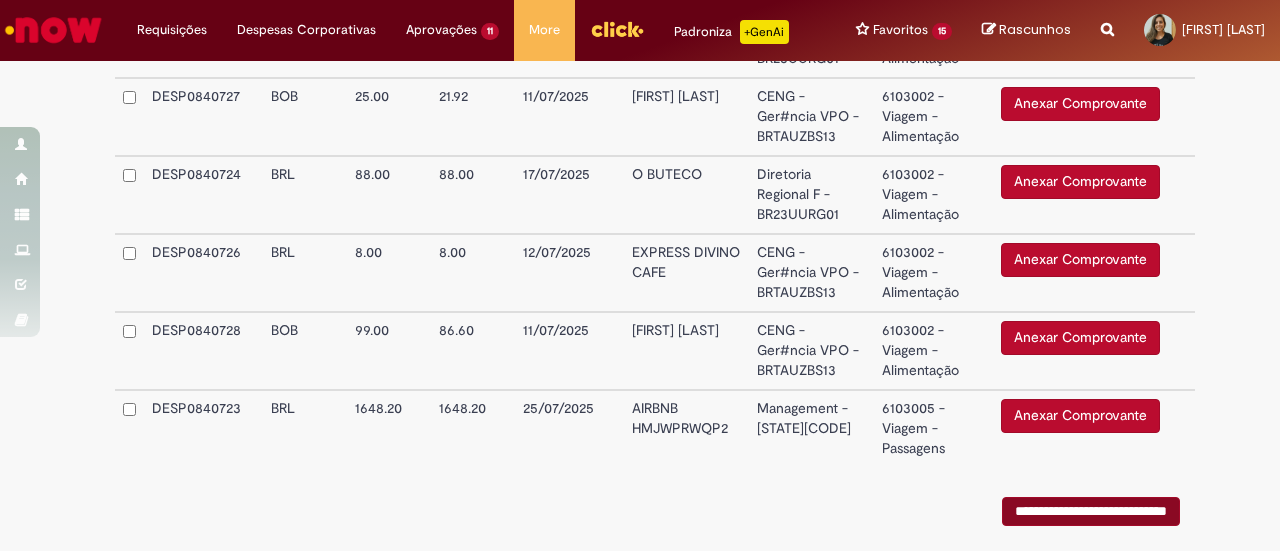 scroll, scrollTop: 0, scrollLeft: 0, axis: both 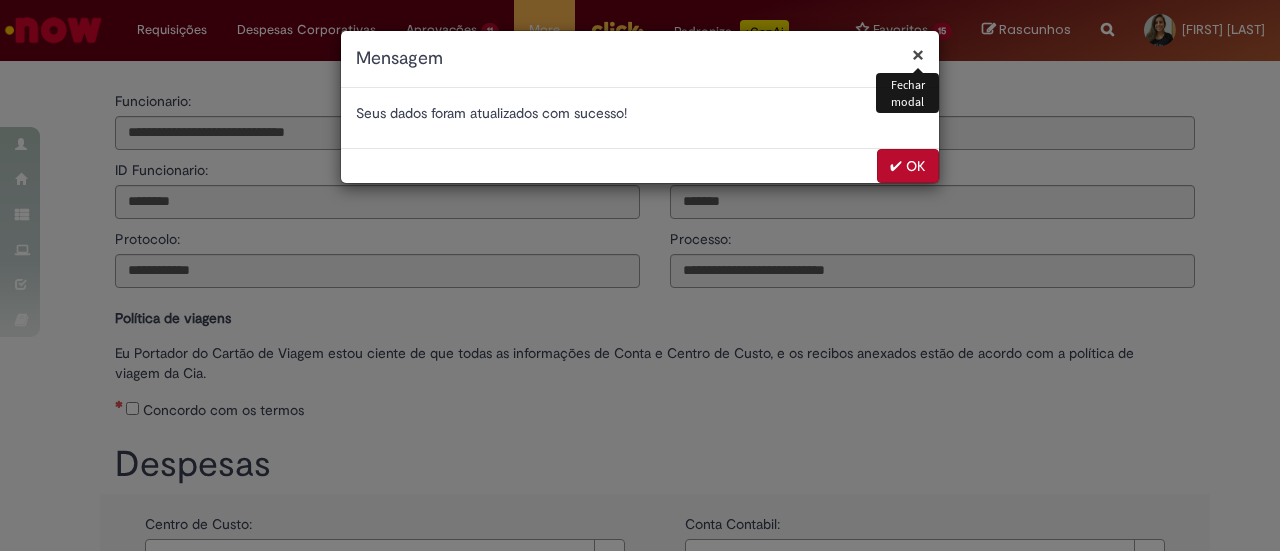click on "✔ OK" at bounding box center [908, 166] 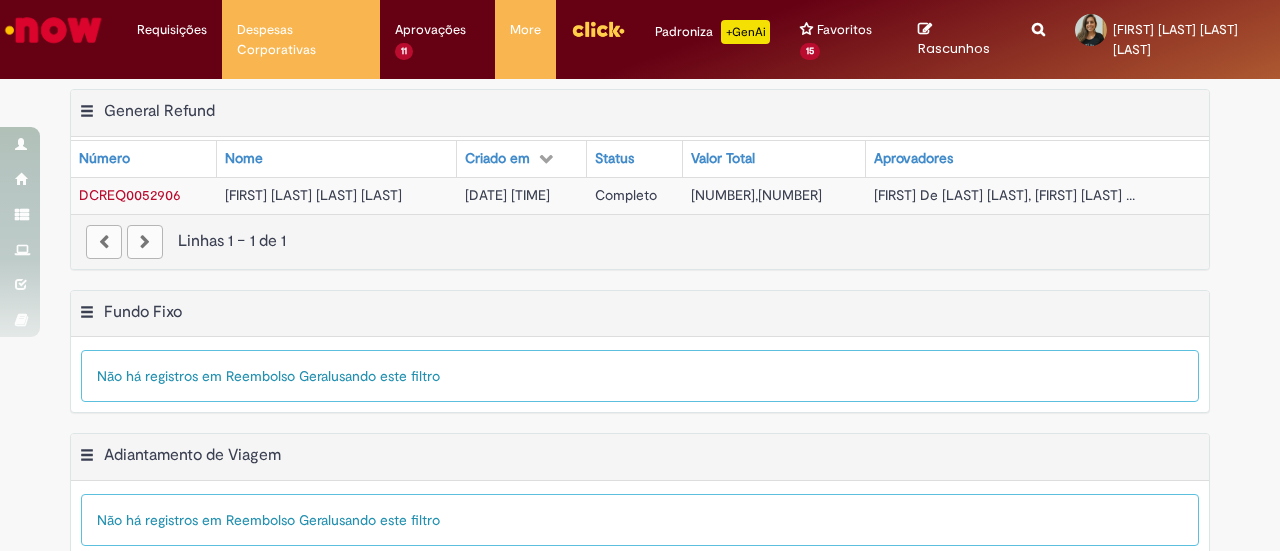scroll, scrollTop: 0, scrollLeft: 0, axis: both 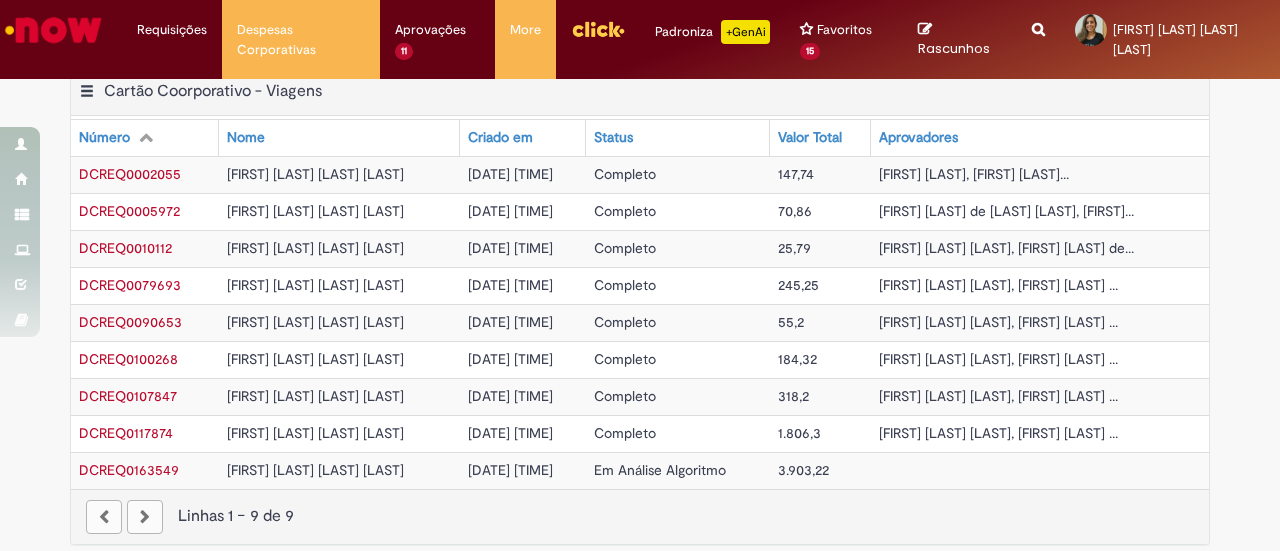 click on "Em Análise Algoritmo" at bounding box center [678, 470] 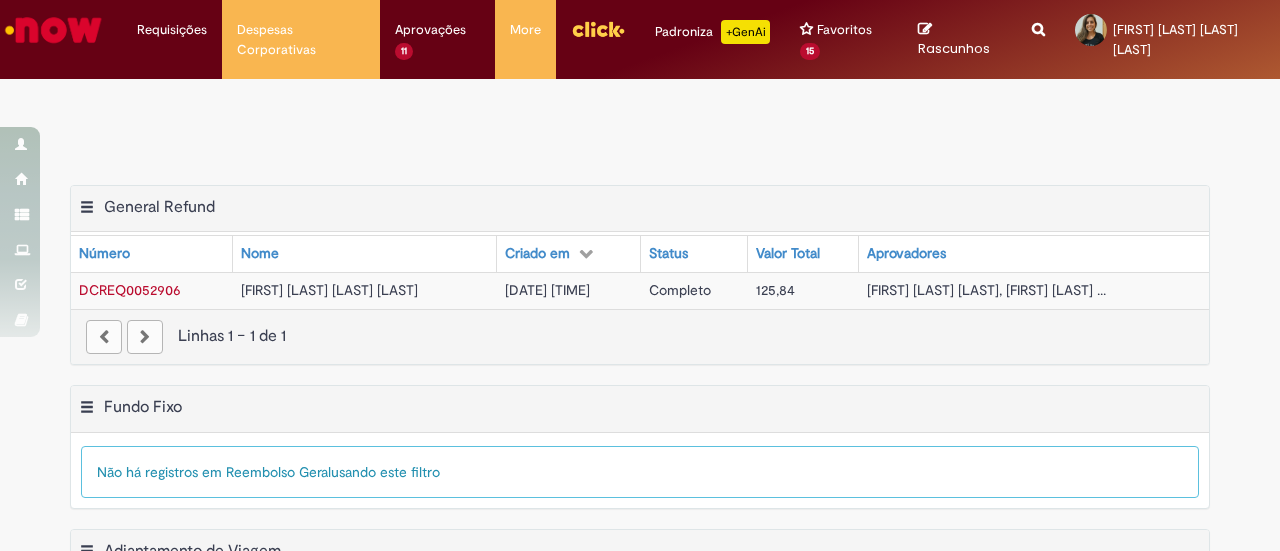 type on "**********" 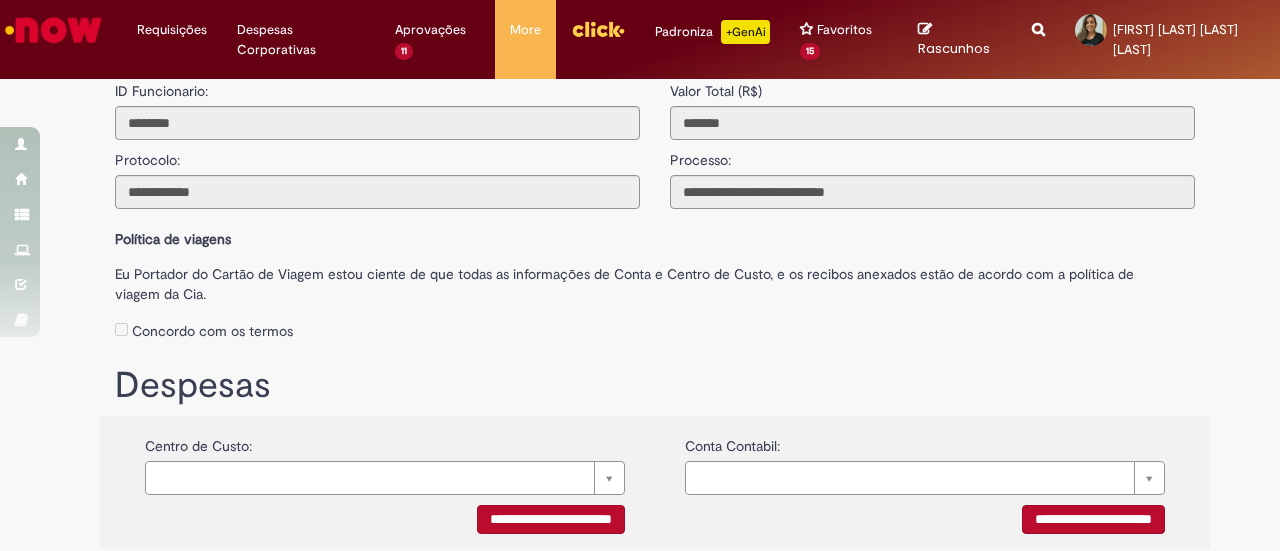 scroll, scrollTop: 0, scrollLeft: 0, axis: both 